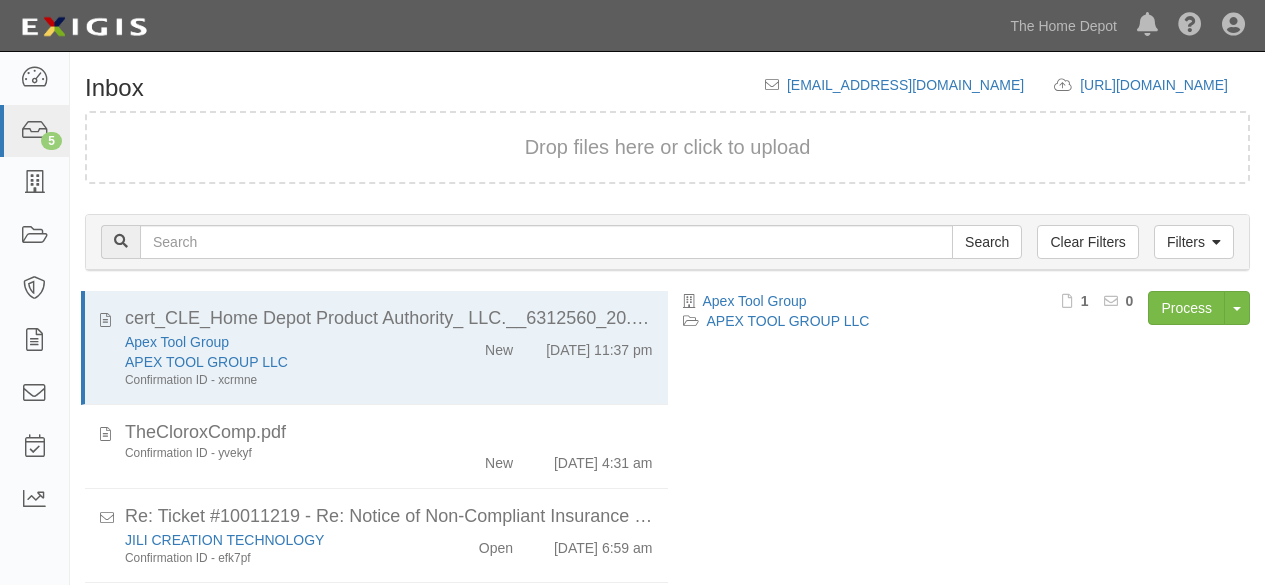 scroll, scrollTop: 76, scrollLeft: 0, axis: vertical 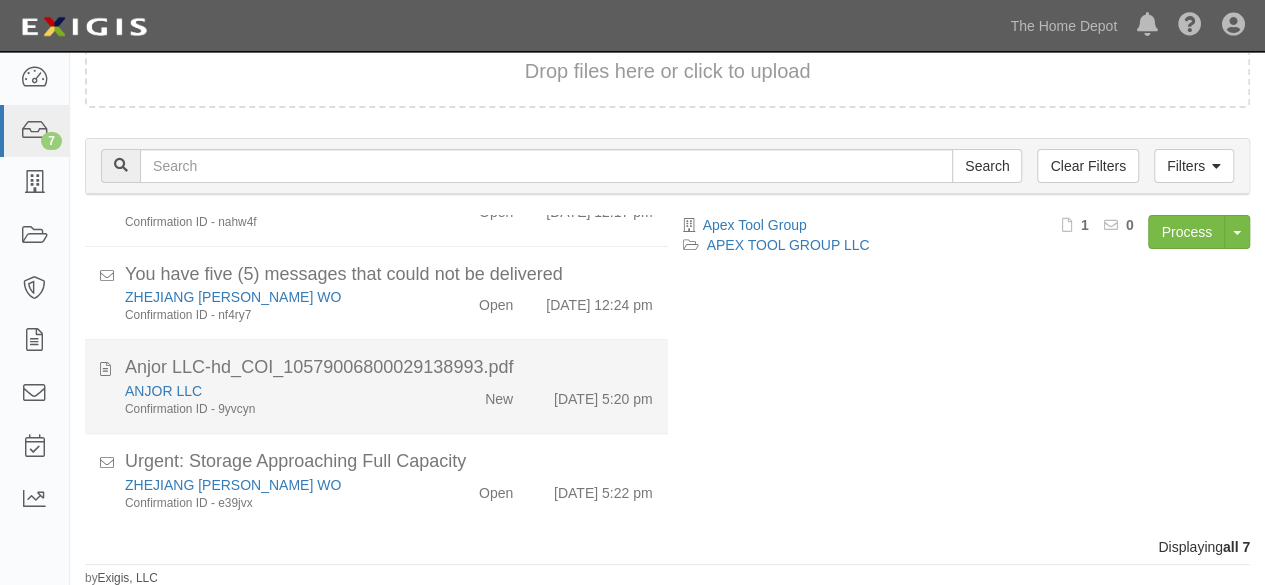 drag, startPoint x: 418, startPoint y: 411, endPoint x: 440, endPoint y: 402, distance: 23.769728 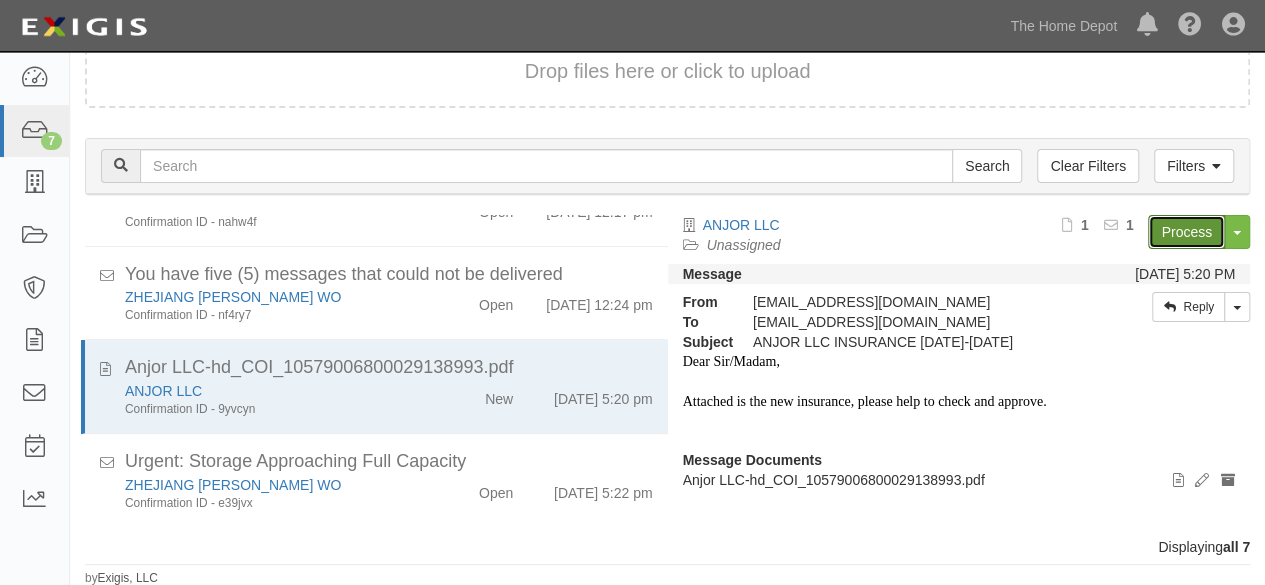 click on "Process" at bounding box center (1186, 232) 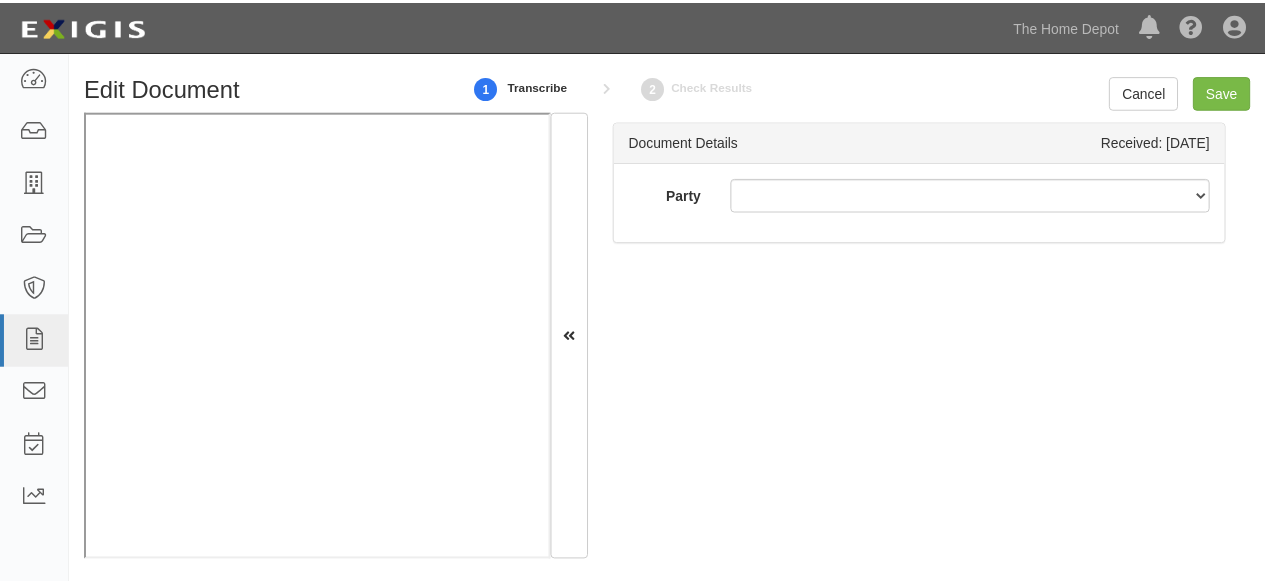 scroll, scrollTop: 0, scrollLeft: 0, axis: both 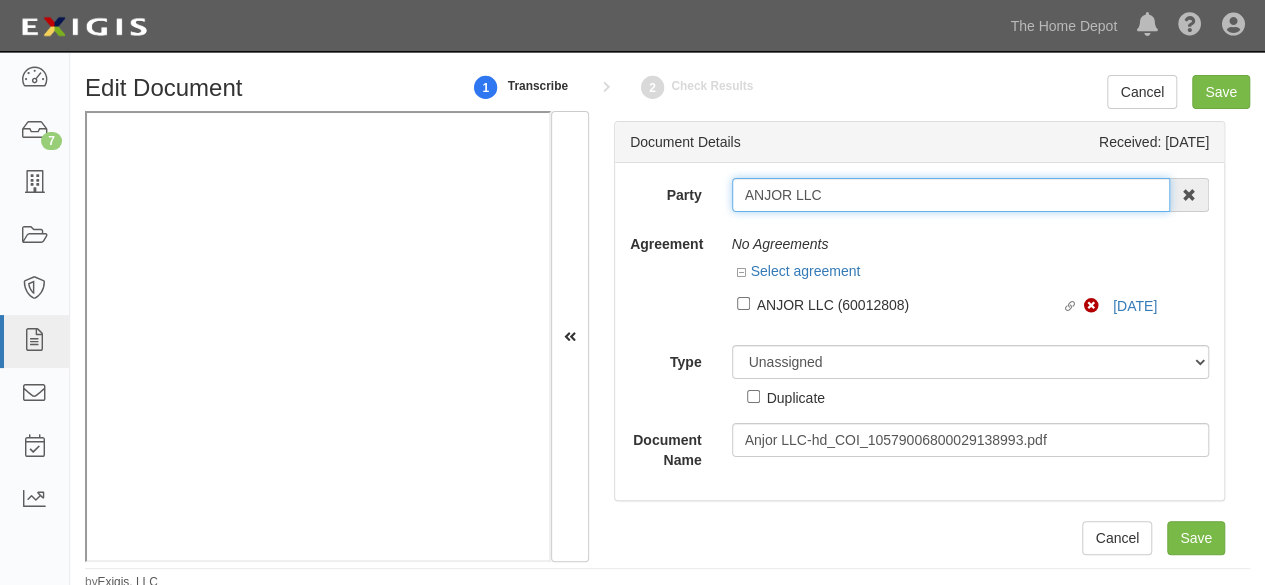 click on "ANJOR LLC" at bounding box center [951, 195] 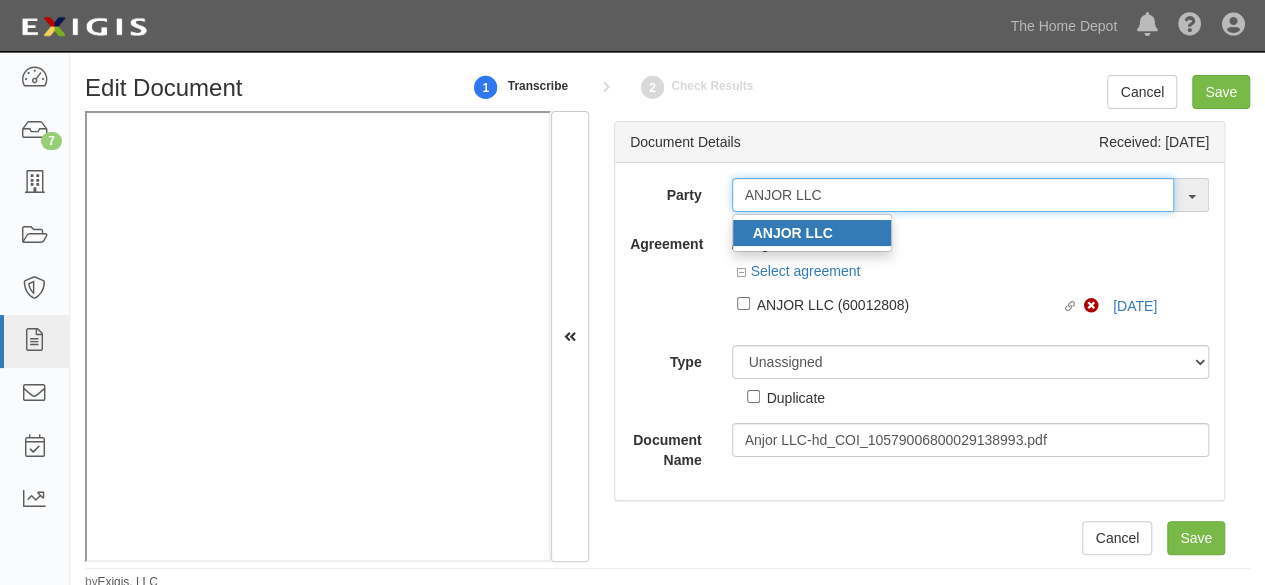 type on "ANJOR LLC" 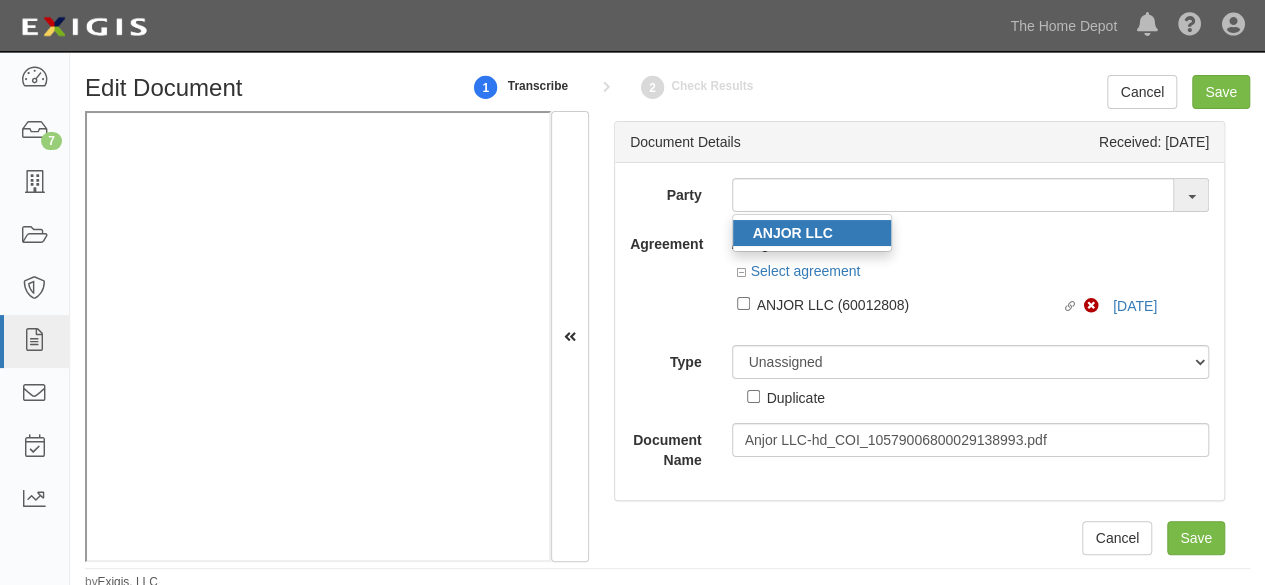 click on "ANJOR LLC" at bounding box center [812, 233] 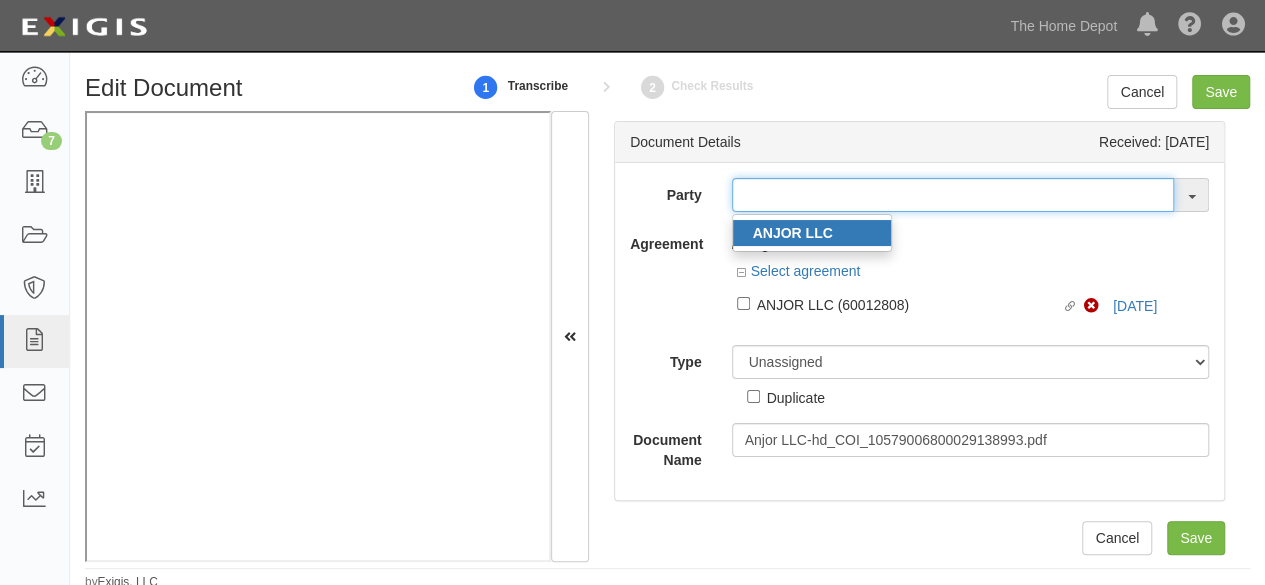 type on "ANJOR LLC" 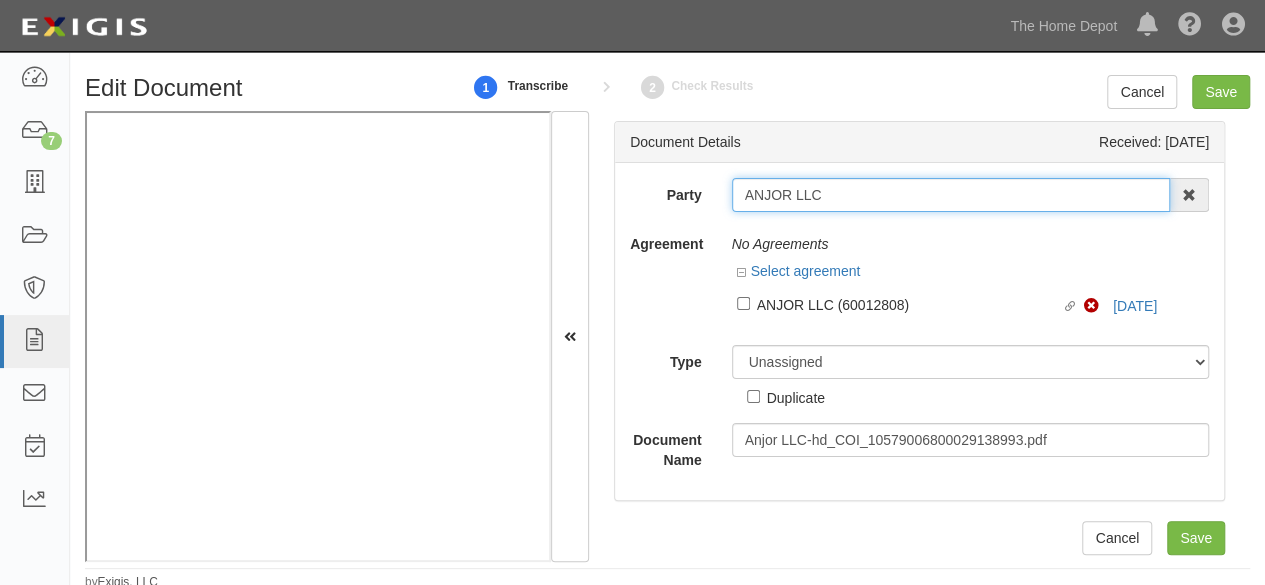 click on "ANJOR LLC" at bounding box center (951, 195) 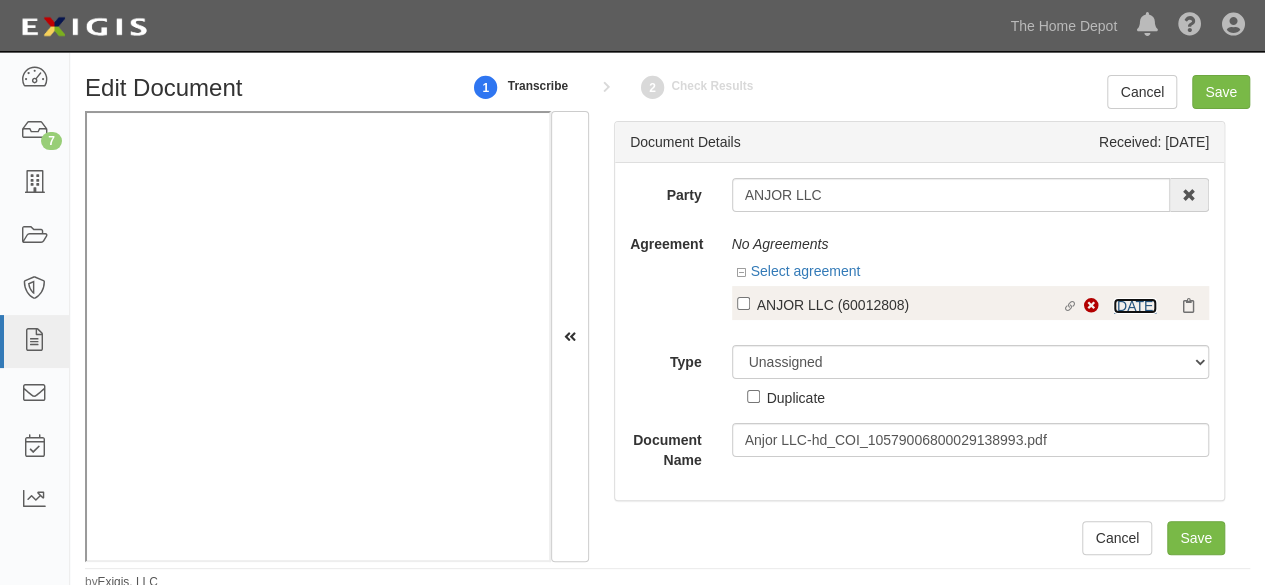 click on "7/28/25" at bounding box center [1135, 306] 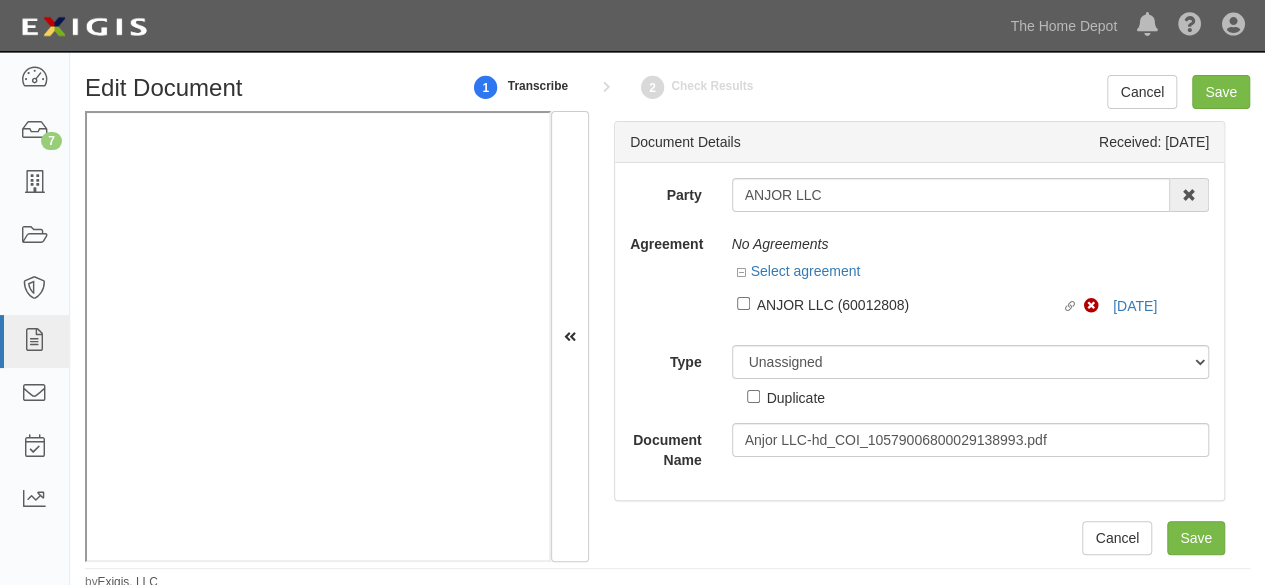 click on "ANJOR LLC                (60012808)" at bounding box center (909, 304) 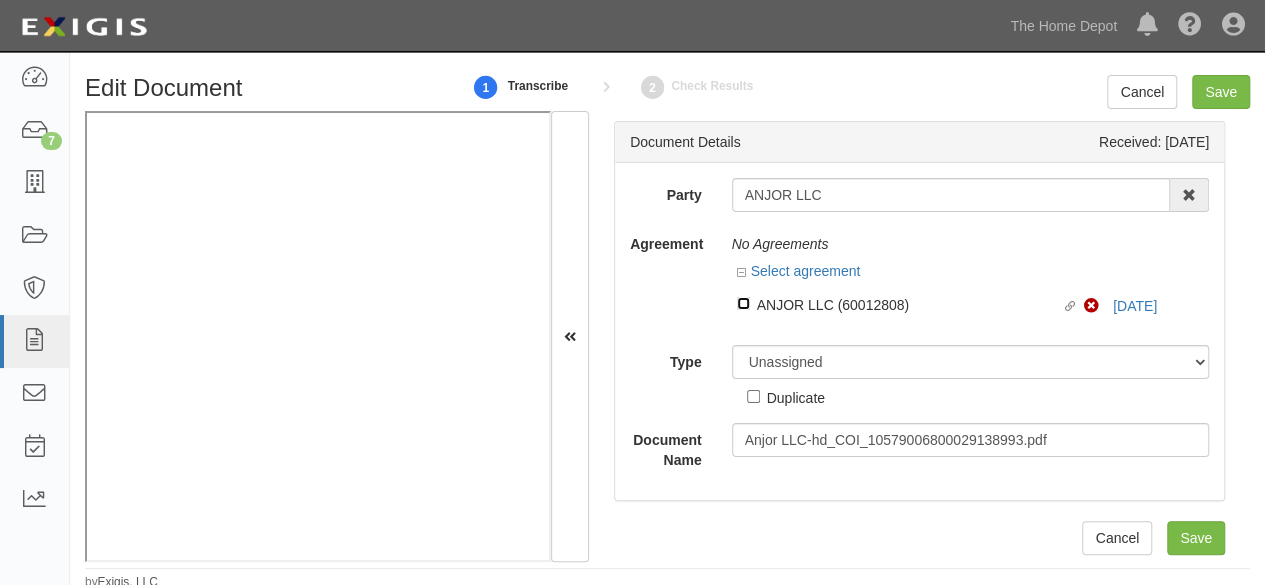 click on "Linked agreement
ANJOR LLC                (60012808)
Linked agreement" at bounding box center [743, 303] 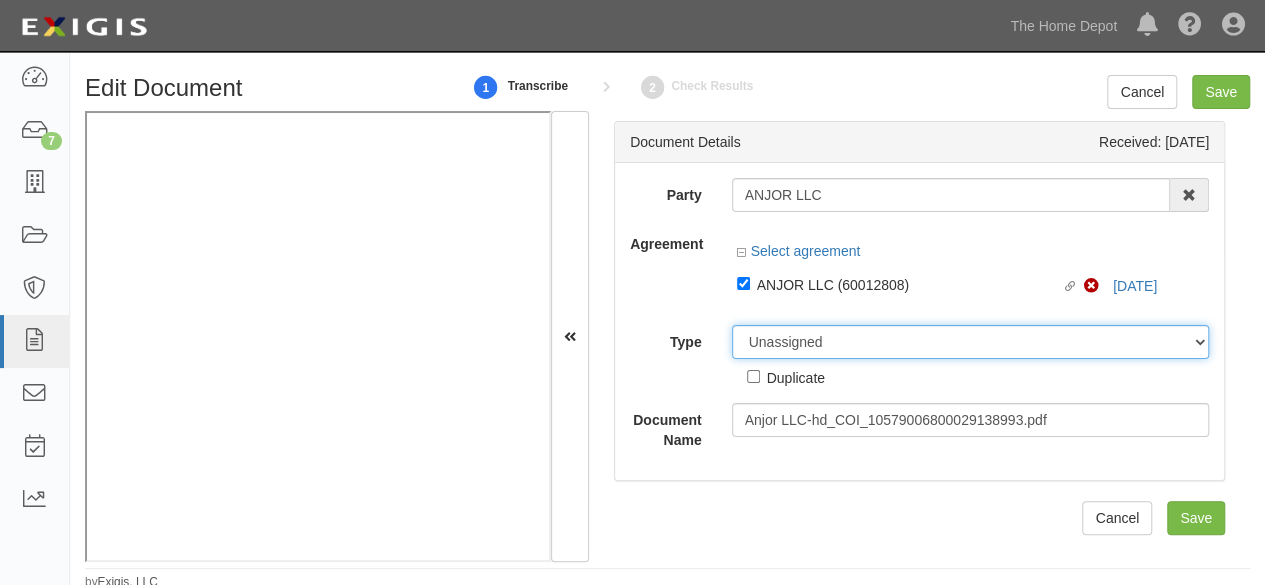 click on "Unassigned
Binder
Cancellation Notice
Certificate
Contract
Endorsement
Insurance Policy
Junk
Other Document
Policy Declarations
Reinstatement Notice
Requirements
Waiver Request" at bounding box center (971, 342) 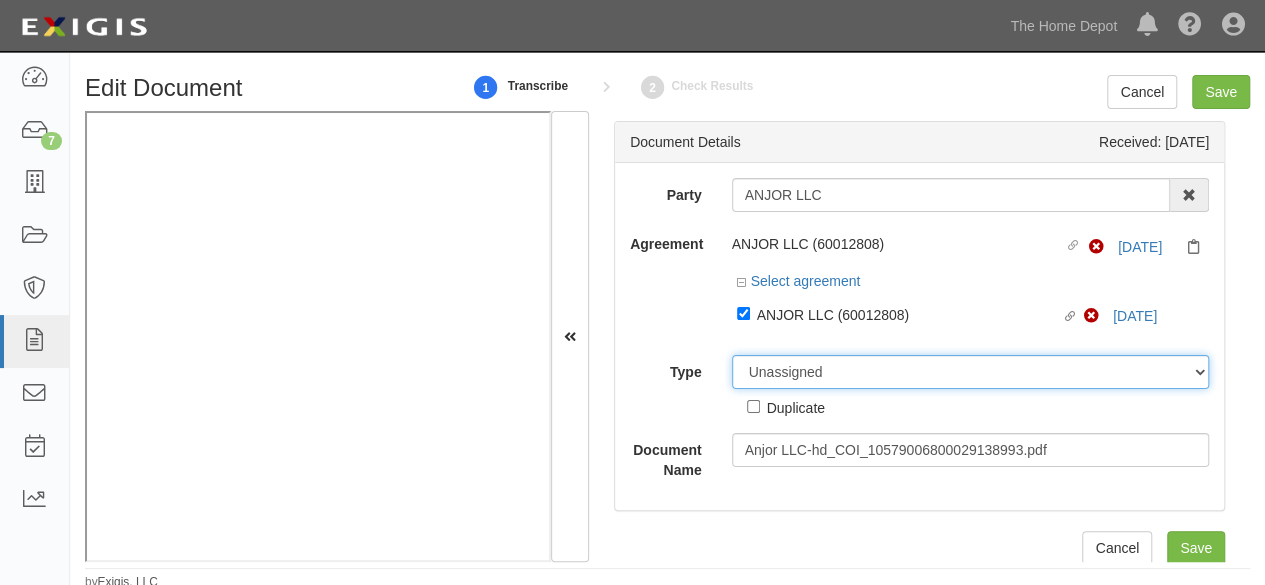 select on "CertificateDetail" 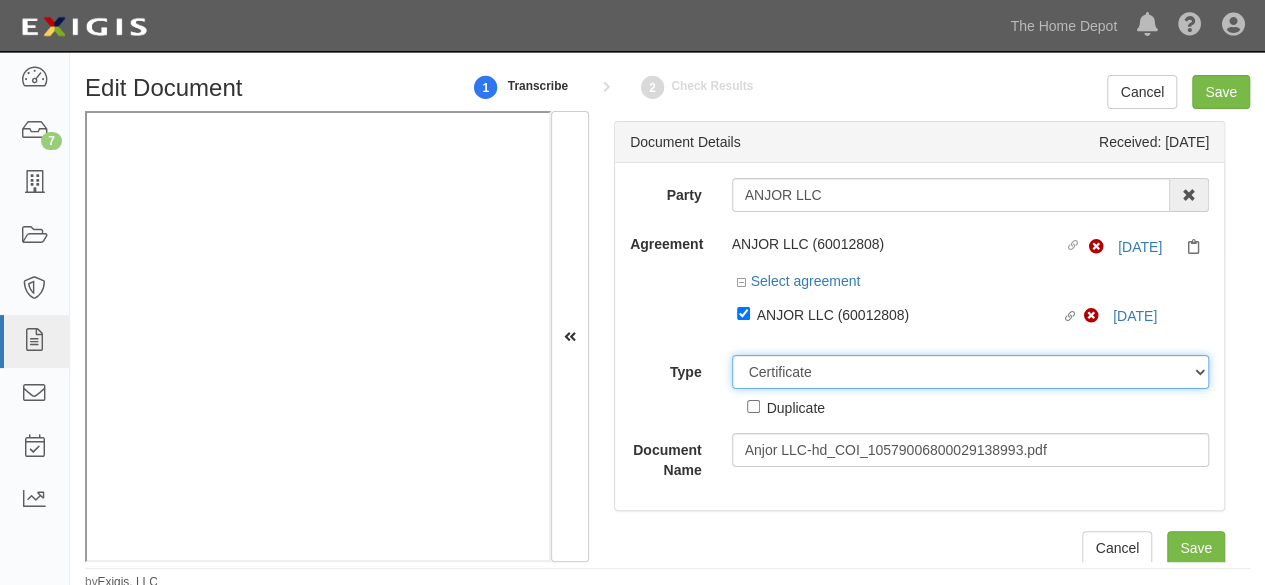 click on "Unassigned
Binder
Cancellation Notice
Certificate
Contract
Endorsement
Insurance Policy
Junk
Other Document
Policy Declarations
Reinstatement Notice
Requirements
Waiver Request" at bounding box center (971, 372) 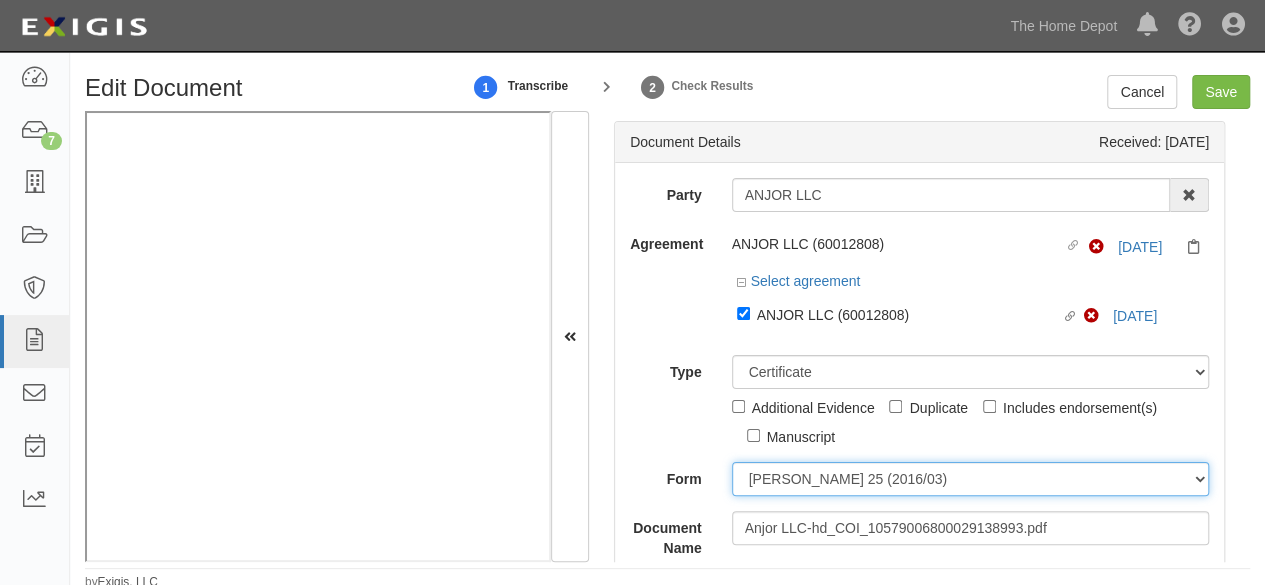click on "ACORD 25 (2016/03)
ACORD 101
ACORD 855 NY (2014/05)
General" at bounding box center (971, 479) 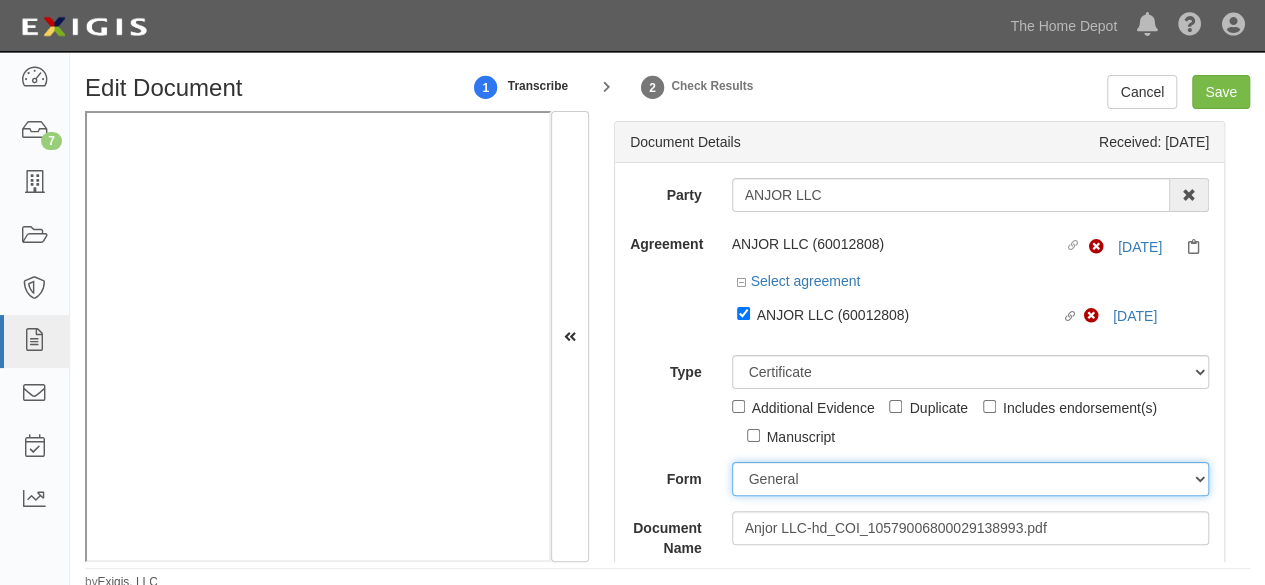 click on "ACORD 25 (2016/03)
ACORD 101
ACORD 855 NY (2014/05)
General" at bounding box center [971, 479] 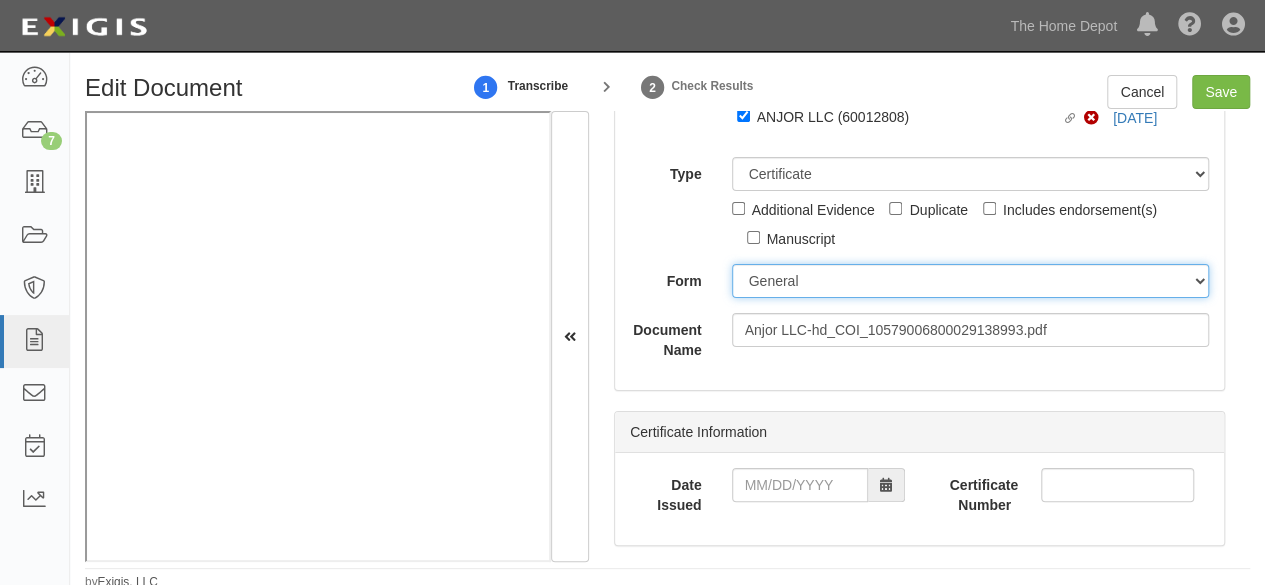 scroll, scrollTop: 200, scrollLeft: 0, axis: vertical 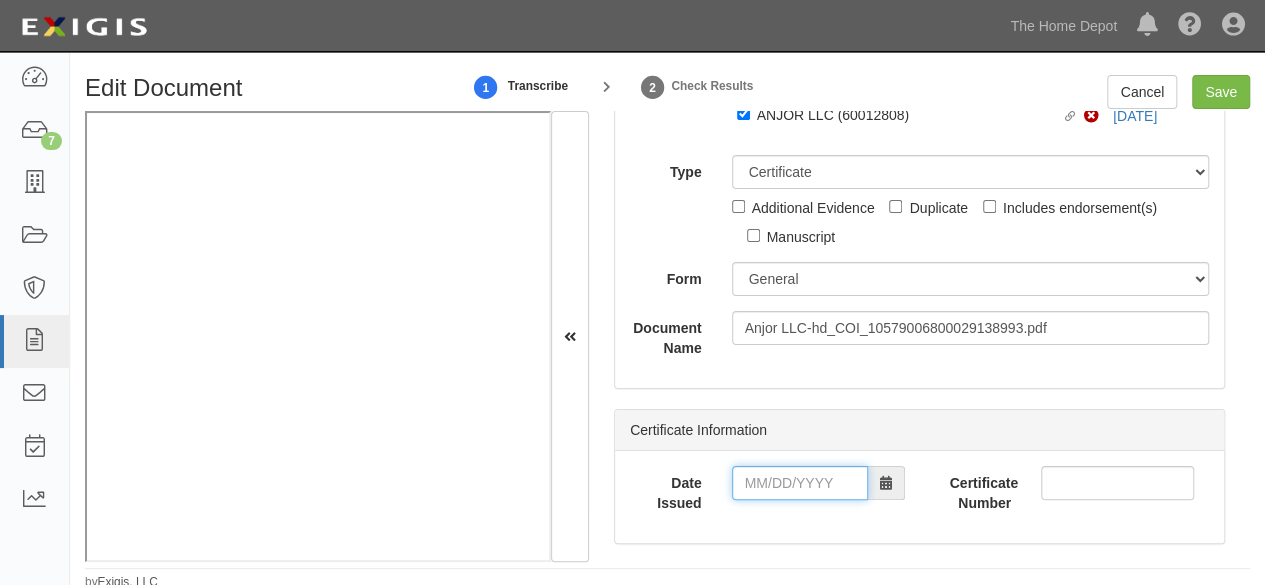 click on "Date Issued" at bounding box center (800, 483) 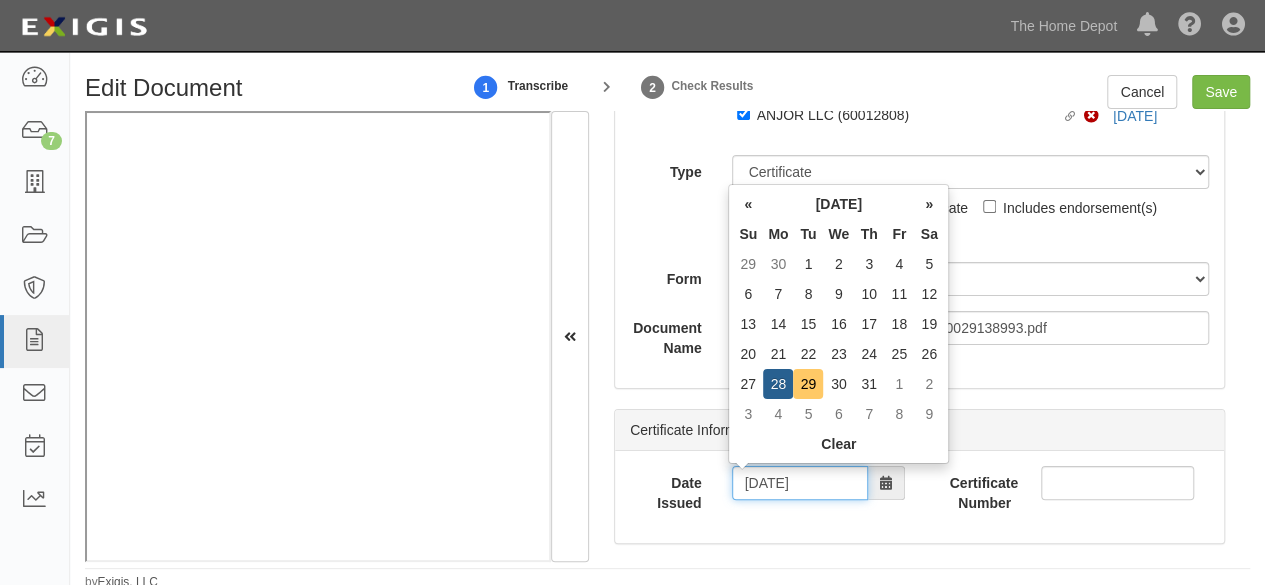 type on "07/29/2025" 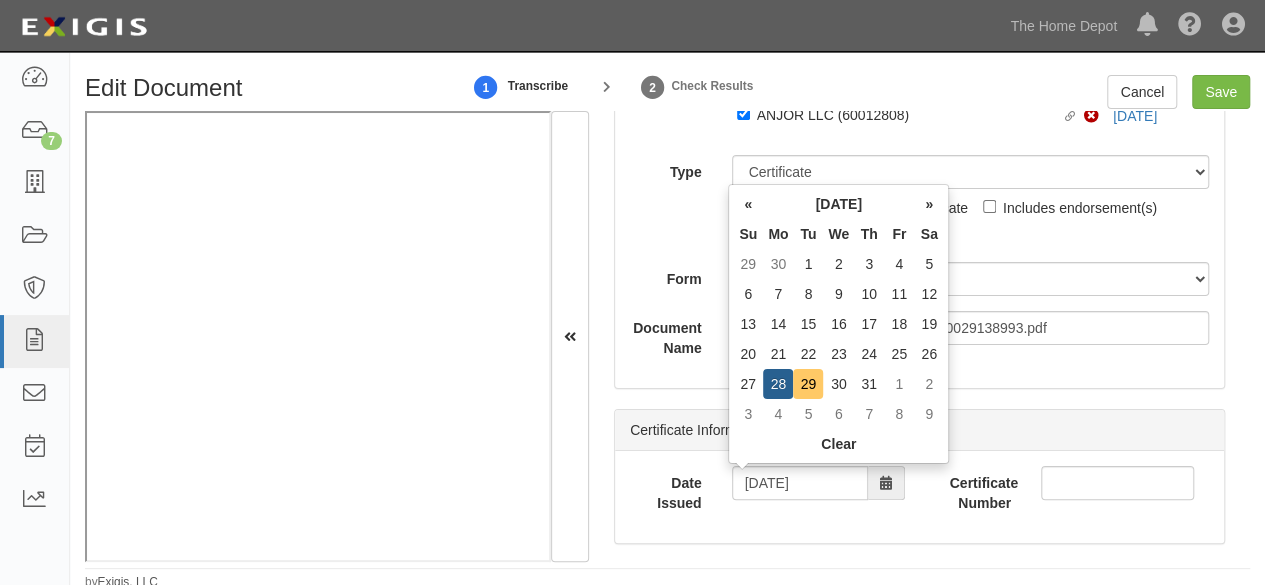 click on "29" at bounding box center (808, 384) 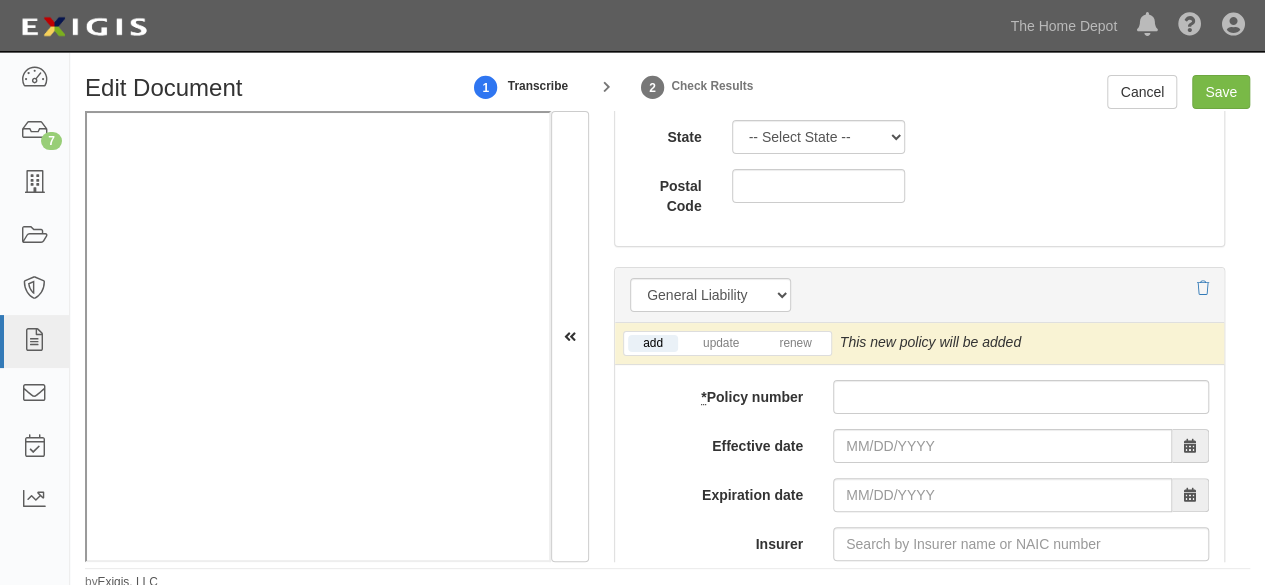 scroll, scrollTop: 1500, scrollLeft: 0, axis: vertical 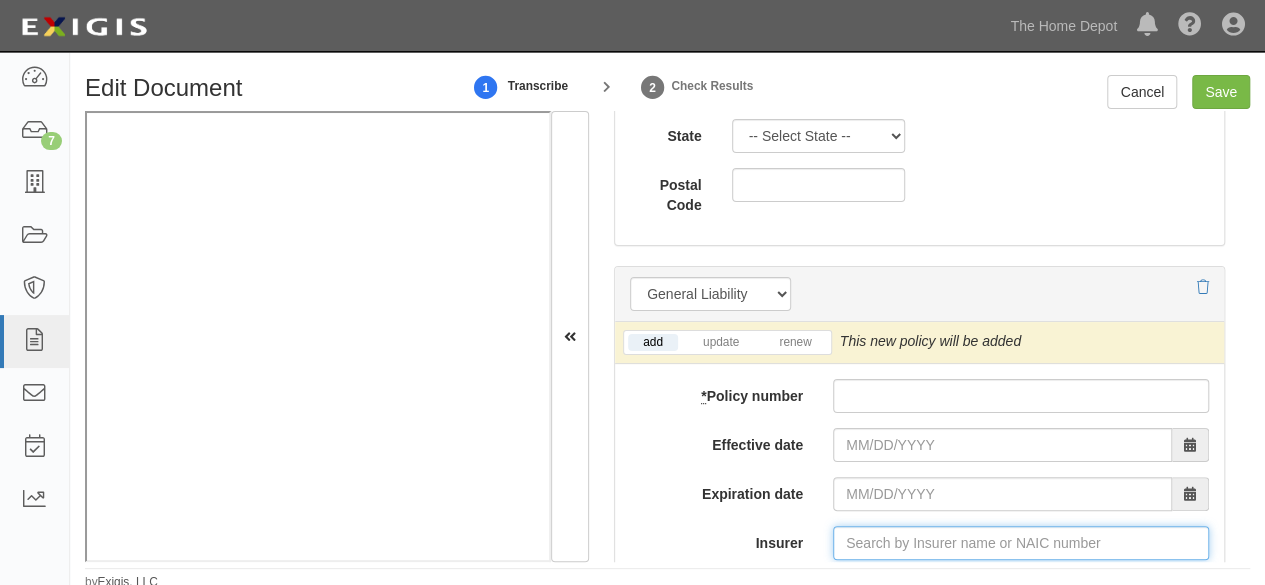click on "Insurer" at bounding box center (1021, 543) 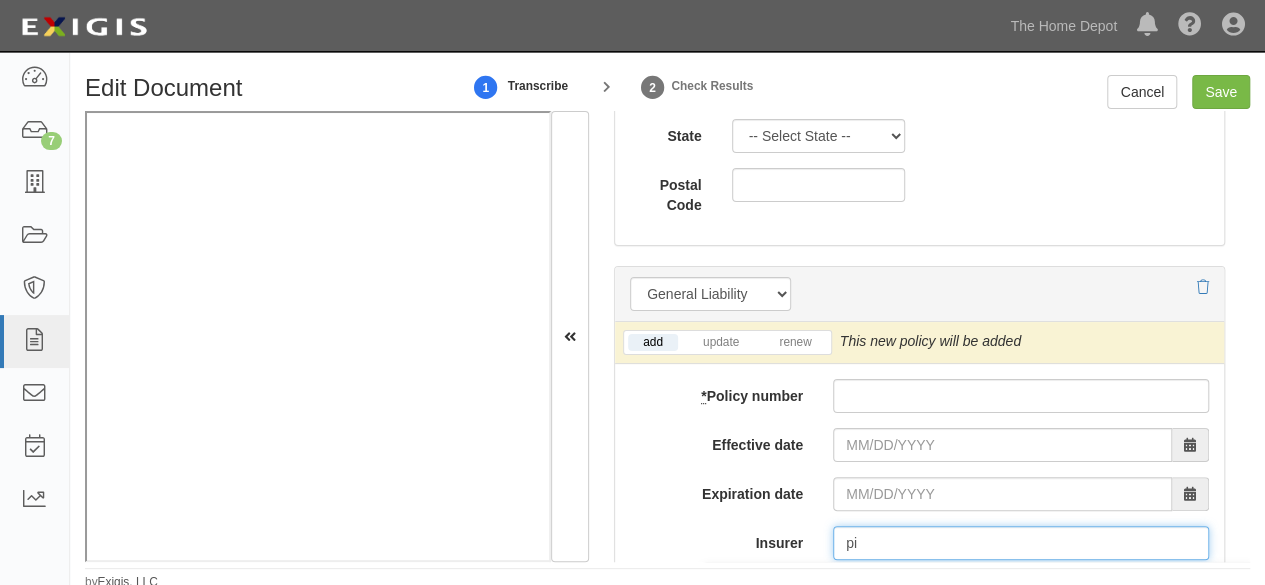 type on "pin" 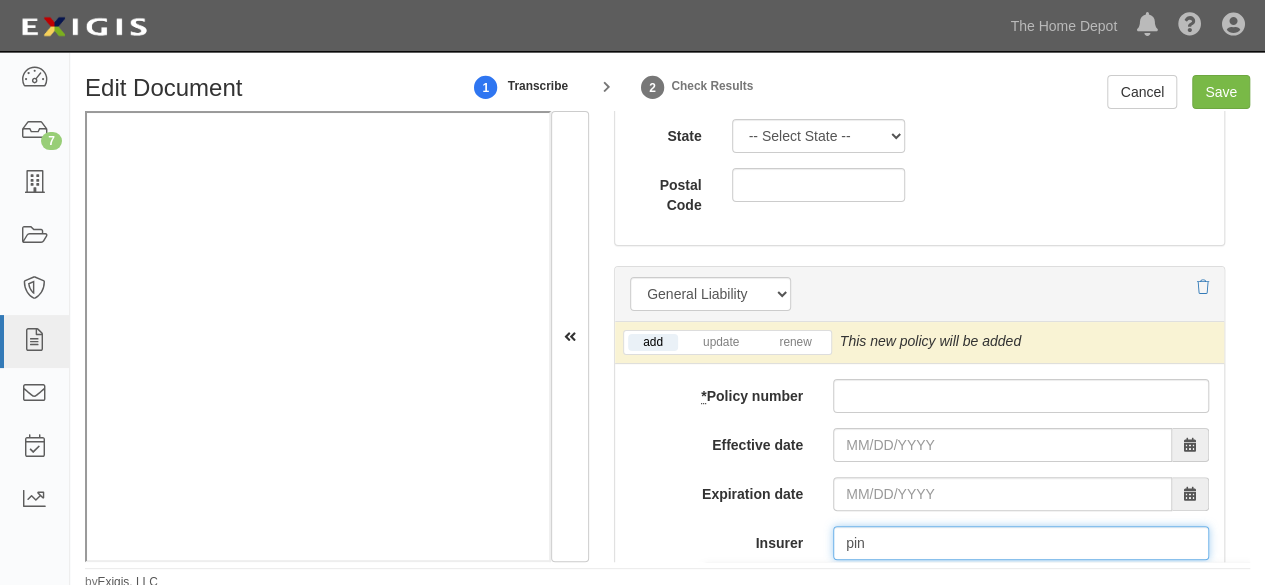 type on "ping An Health Ins Co of China Ltd (0) A- XII Rating" 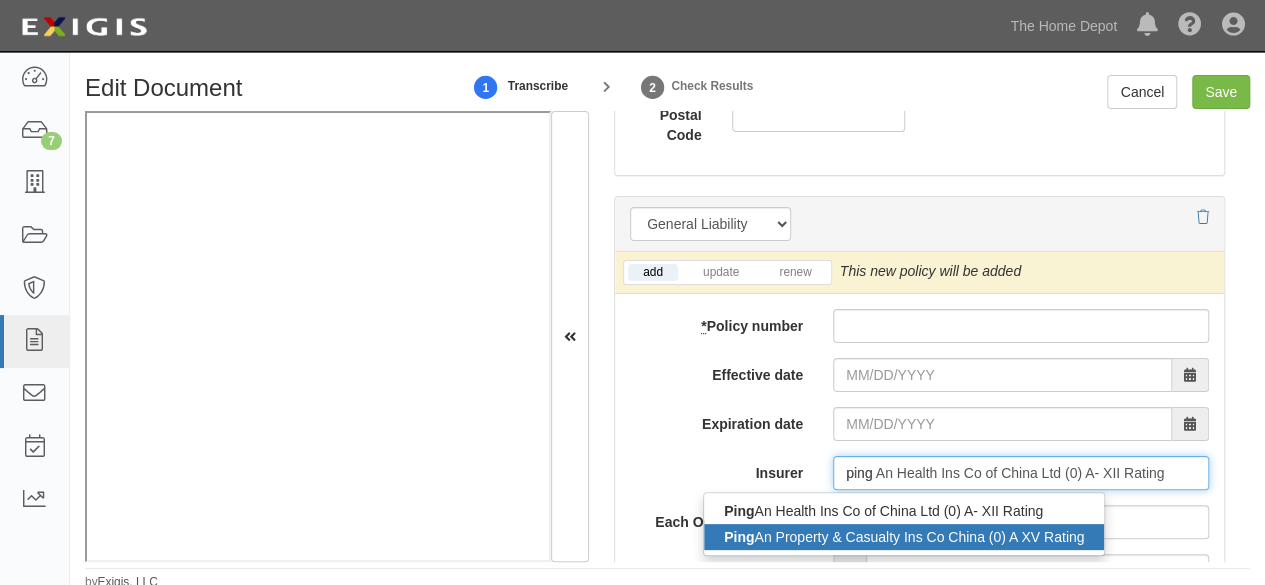 scroll, scrollTop: 1600, scrollLeft: 0, axis: vertical 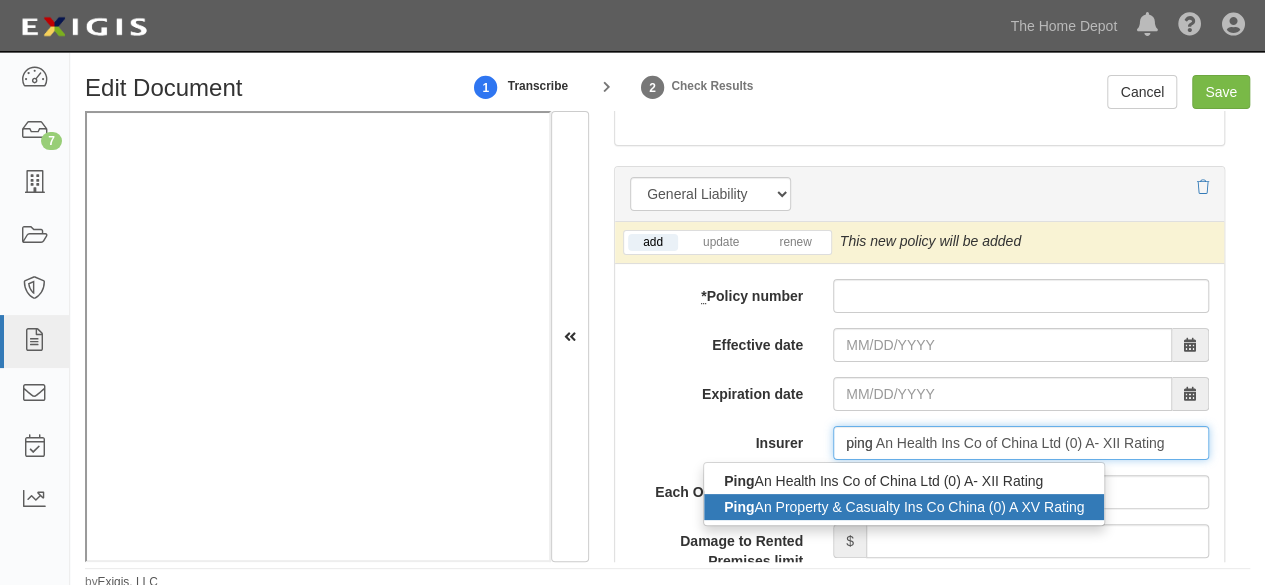 click on "Ping  An Property & Casualty Ins Co China (0) A XV Rating" at bounding box center (904, 507) 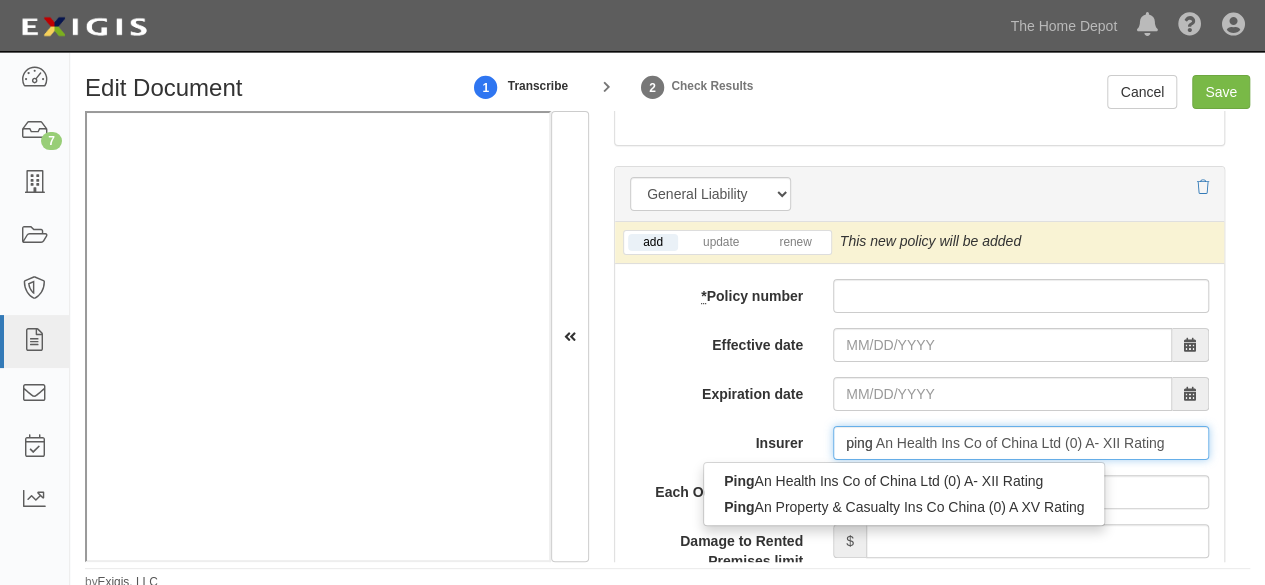 type 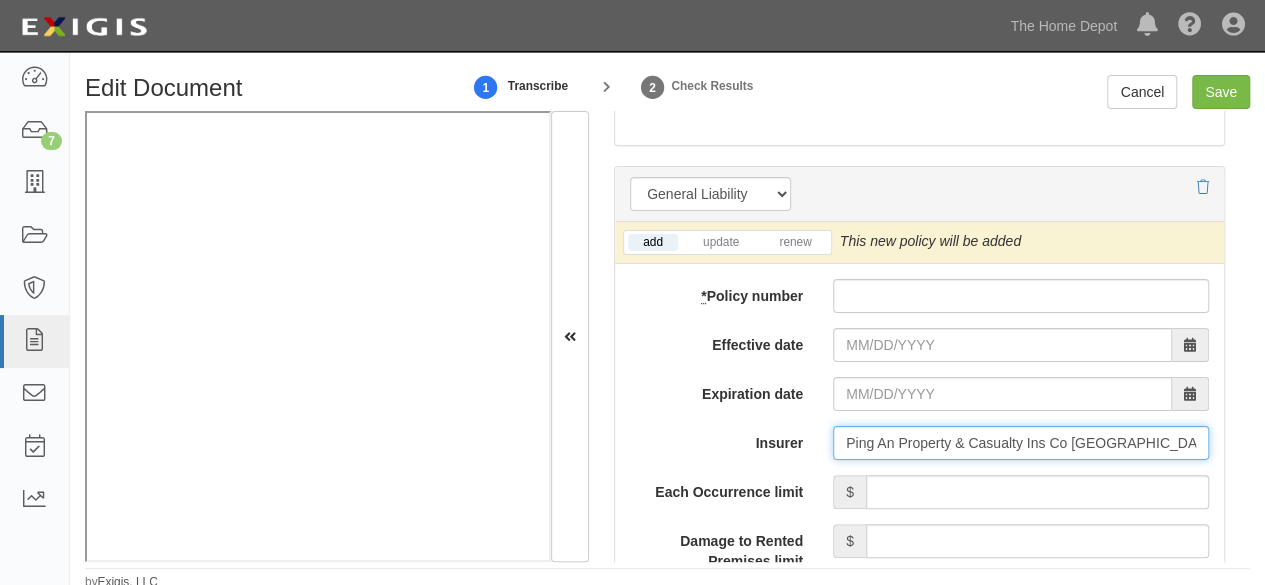 type on "Ping An Property & Casualty Ins Co China (0) A XV Rating" 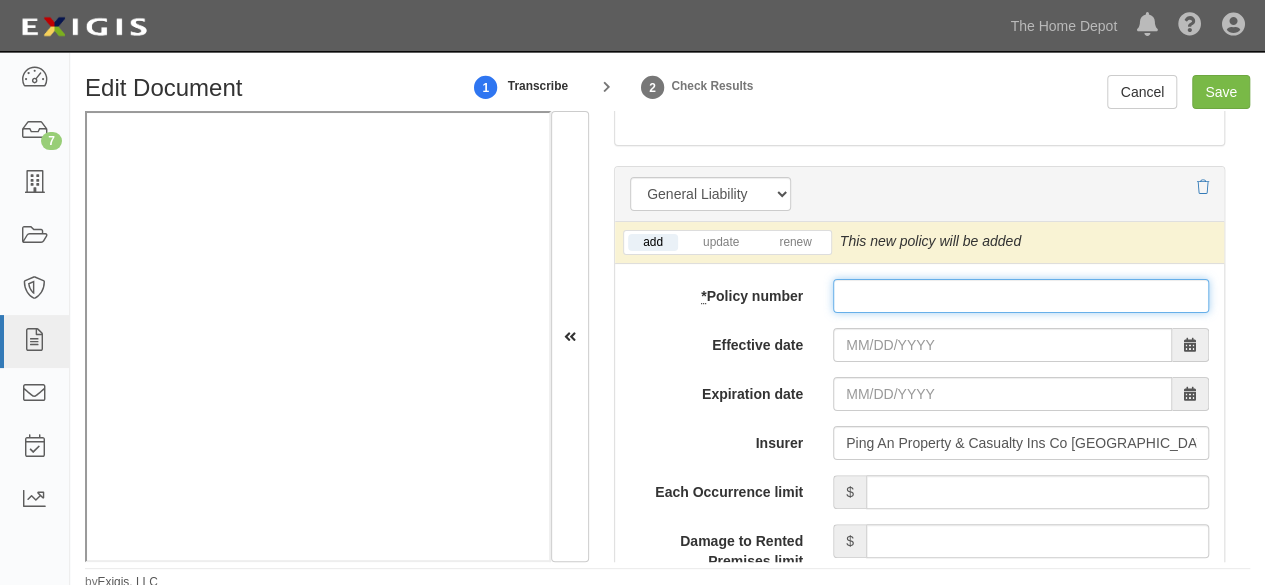 click on "*  Policy number" at bounding box center [1021, 296] 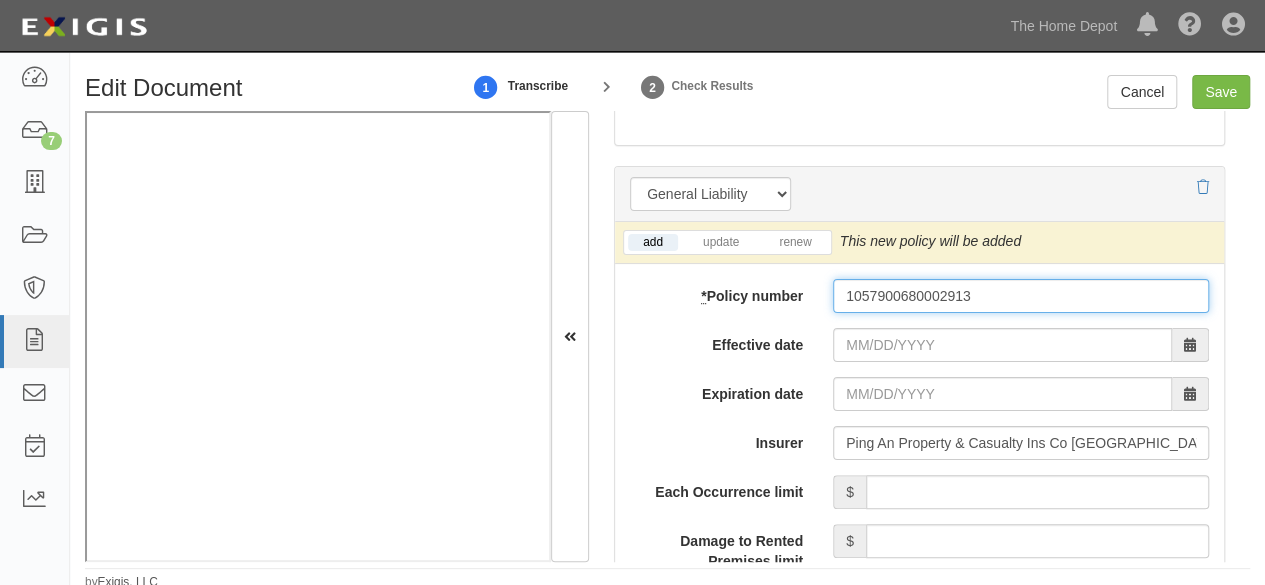 click on "1057900680002913" at bounding box center (1021, 296) 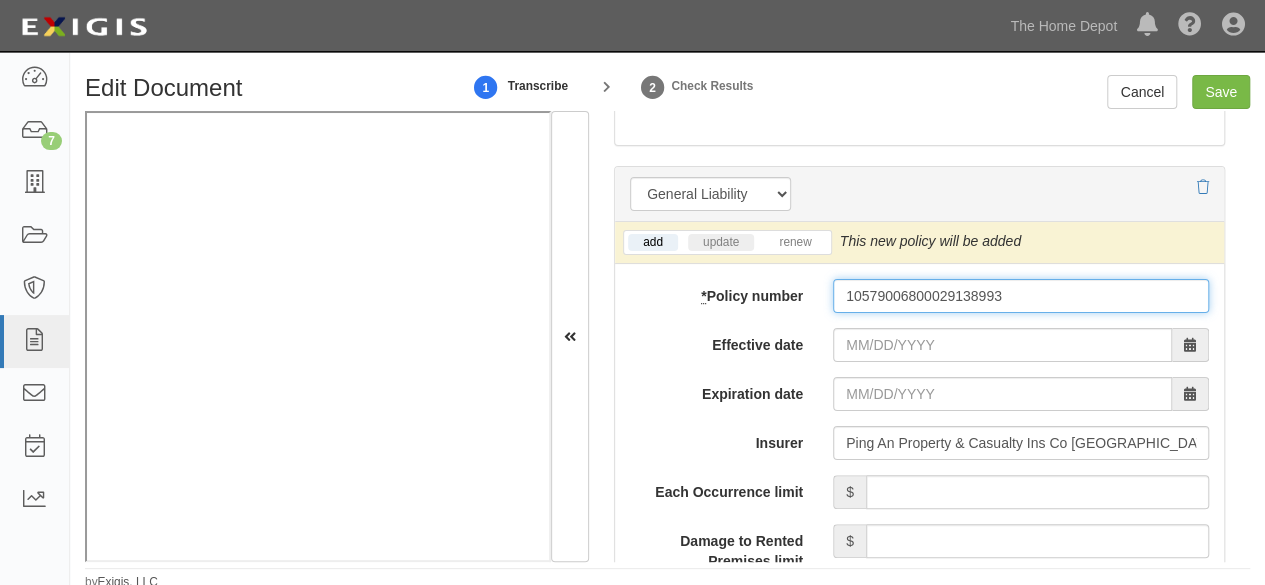 type on "10579006800029138993" 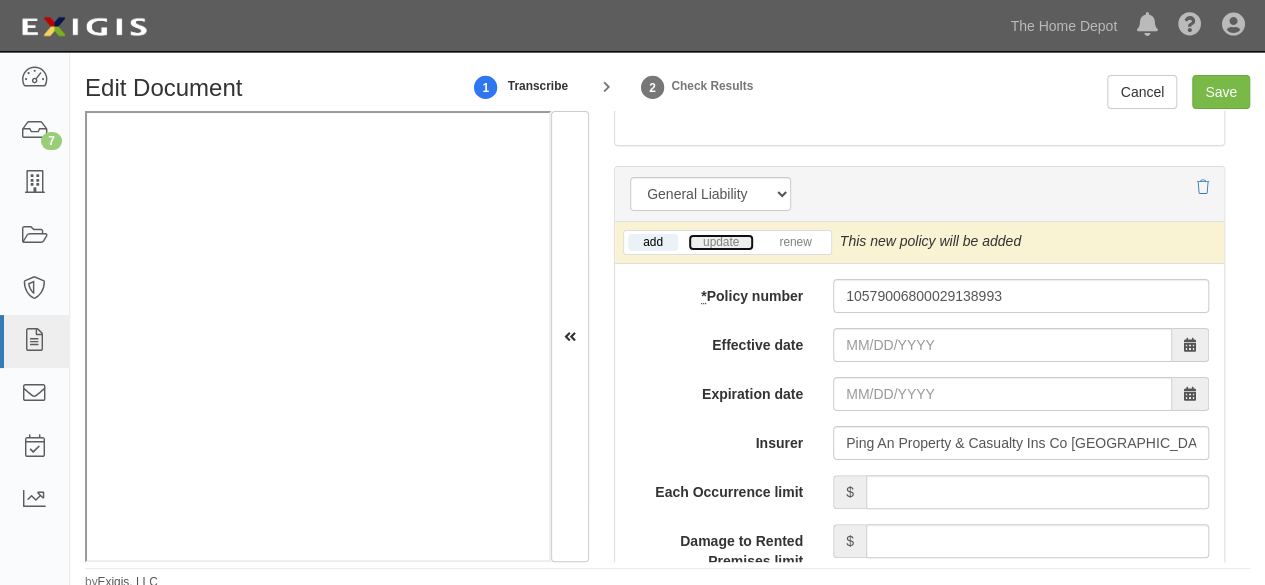 drag, startPoint x: 726, startPoint y: 231, endPoint x: 738, endPoint y: 235, distance: 12.649111 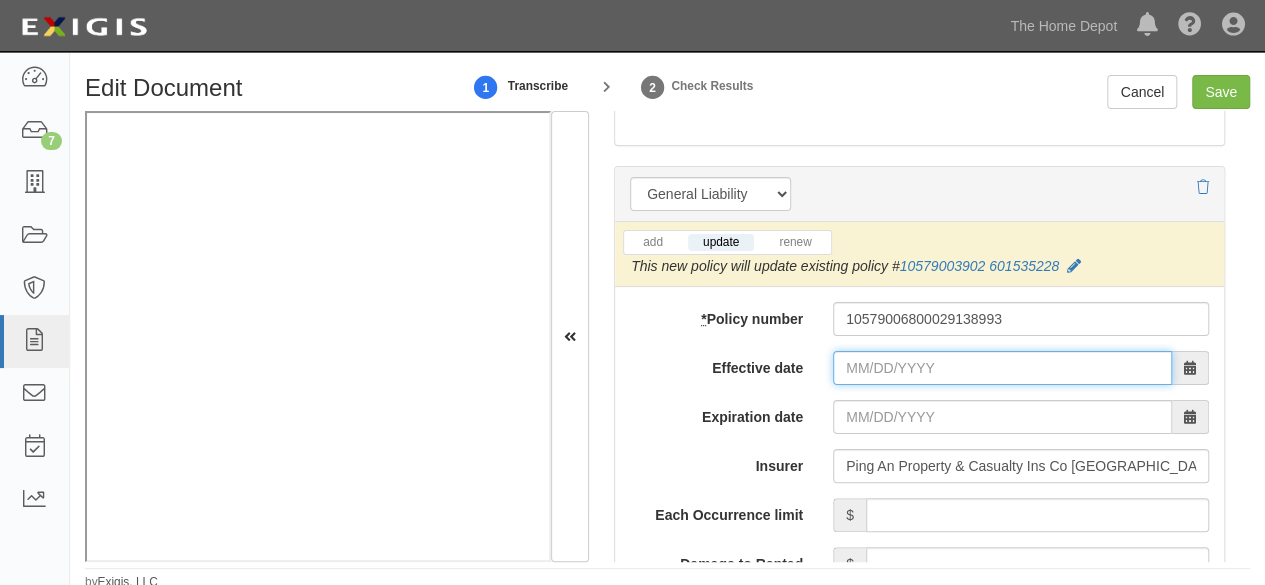 click on "Effective date" at bounding box center [1002, 368] 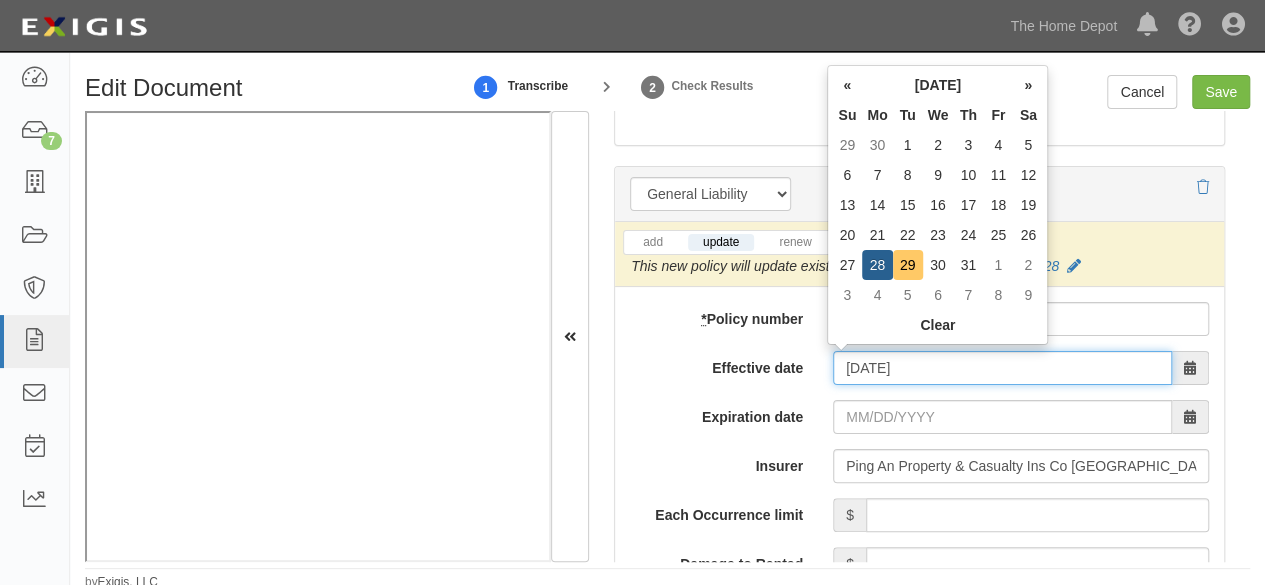 type on "07/29/2025" 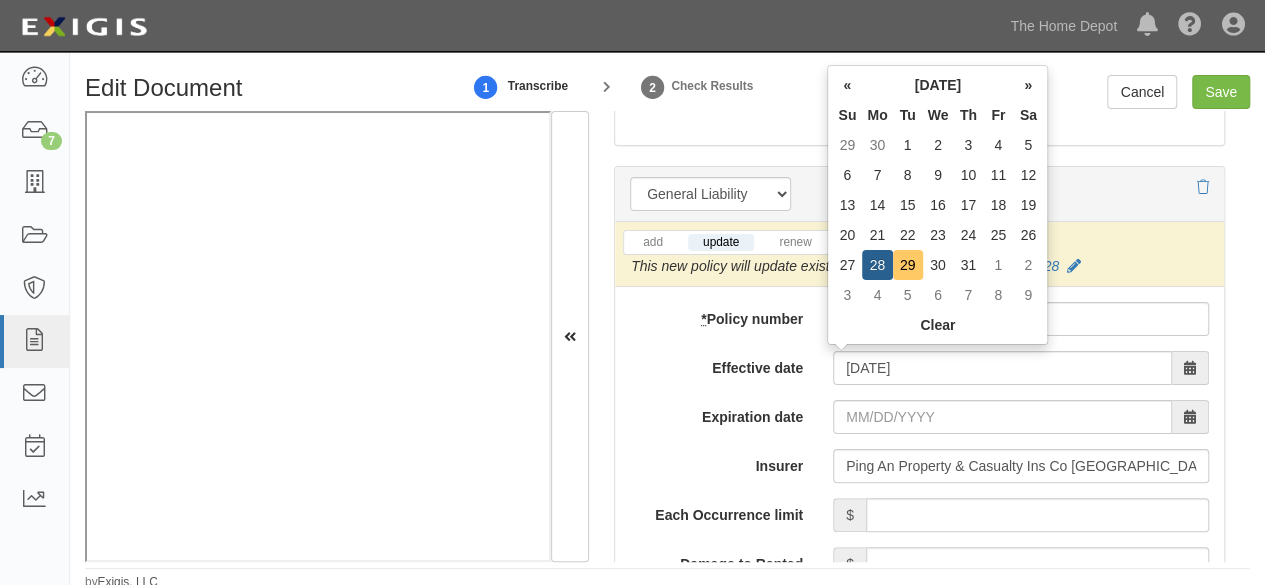 type on "07/29/2026" 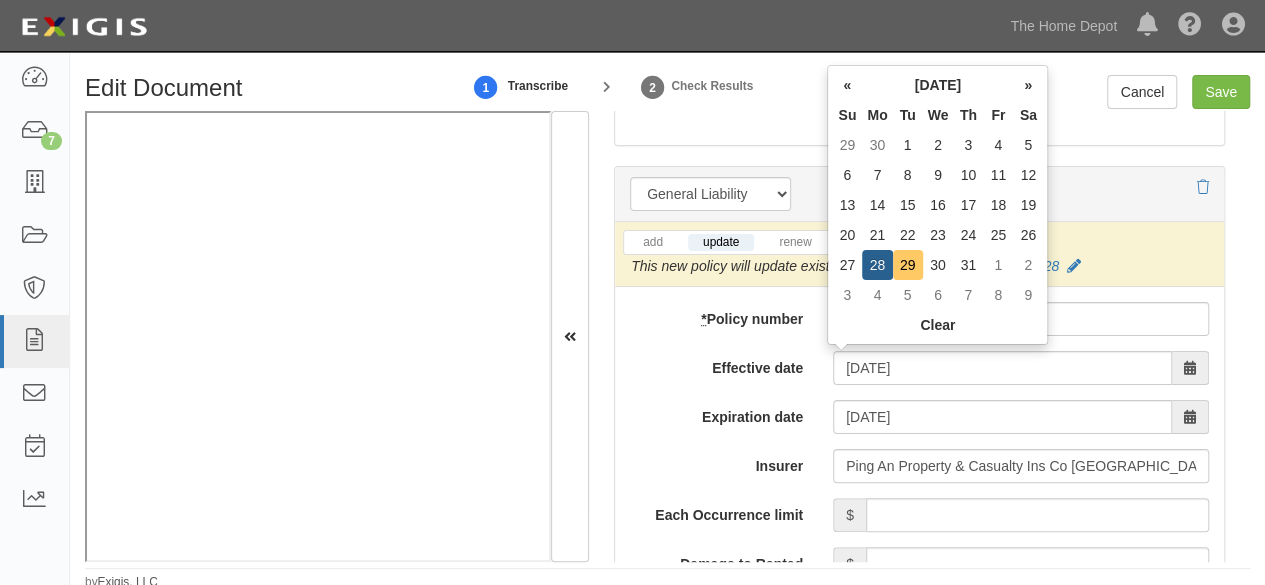 click on "29" at bounding box center (908, 265) 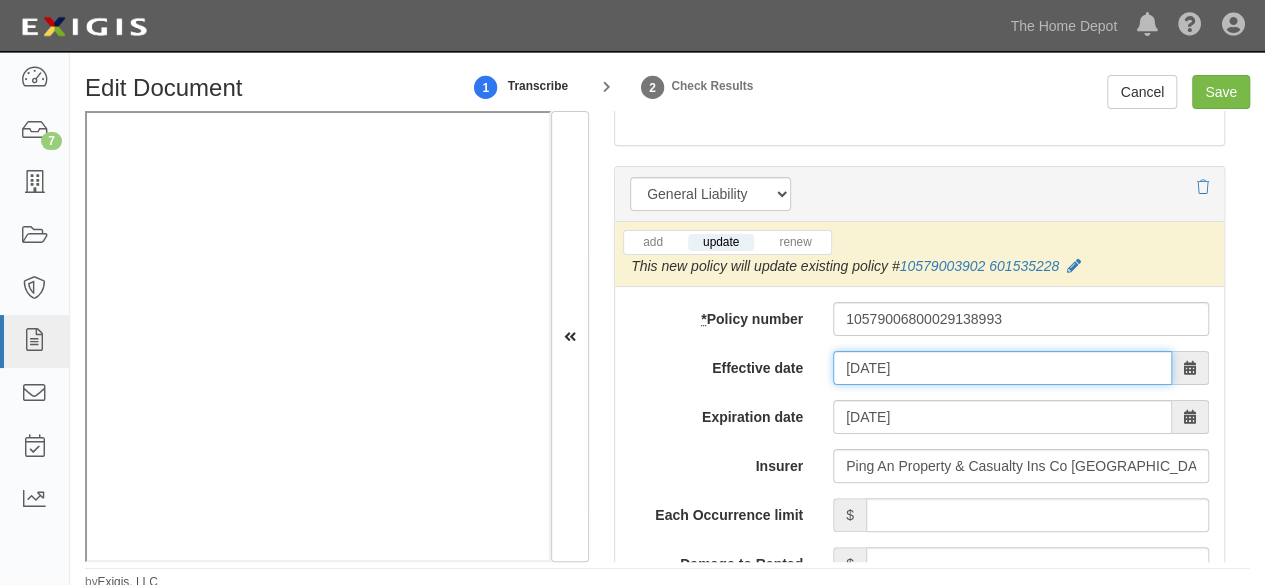 click on "07/29/2025" at bounding box center [1002, 368] 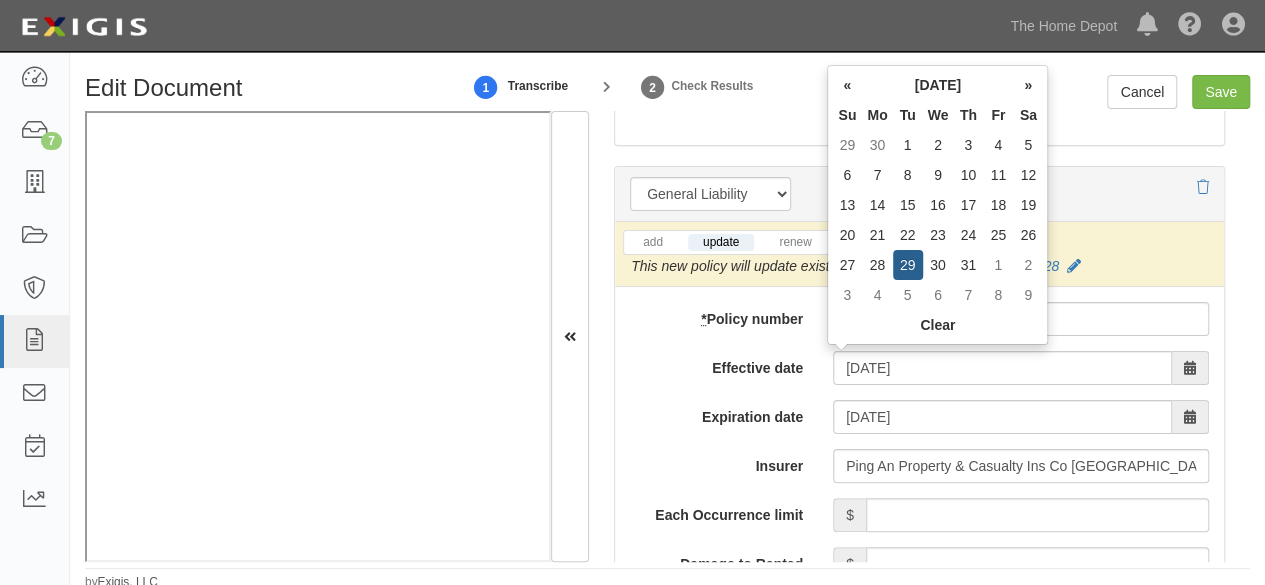 drag, startPoint x: 933, startPoint y: 262, endPoint x: 920, endPoint y: 305, distance: 44.922153 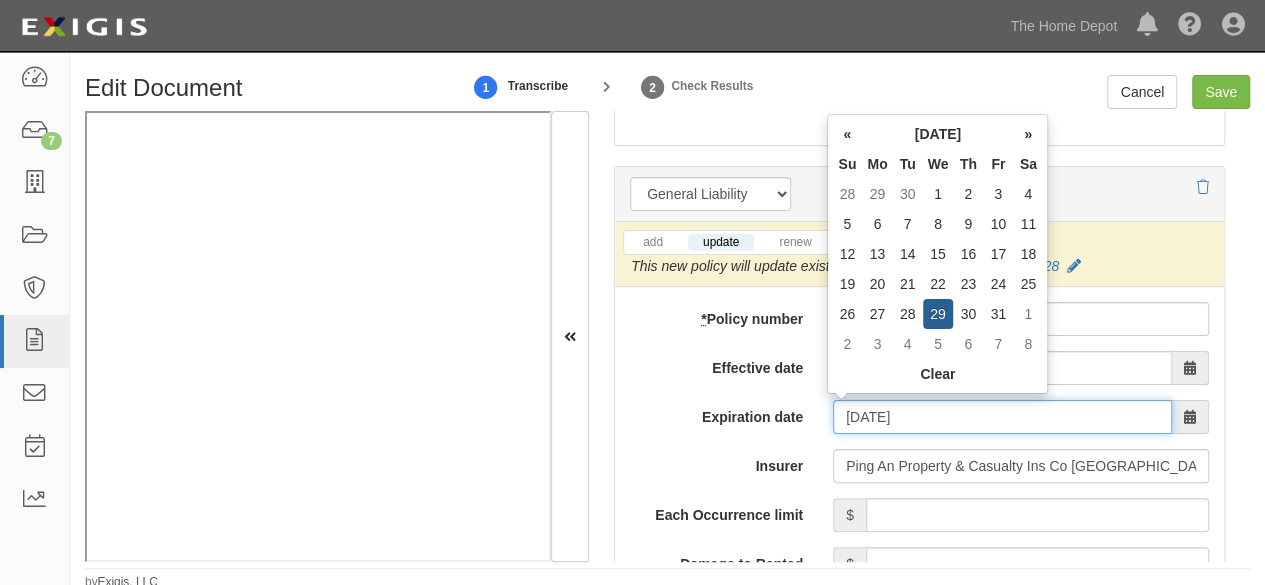 click on "07/30/2026" at bounding box center (1002, 417) 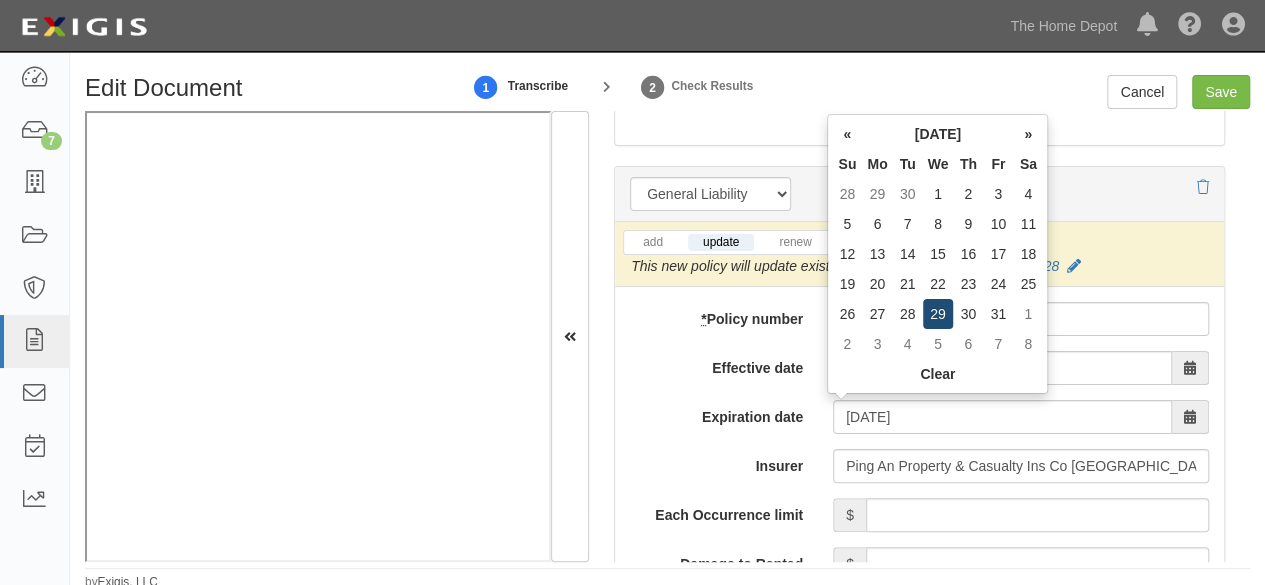 click on "29" at bounding box center (938, 314) 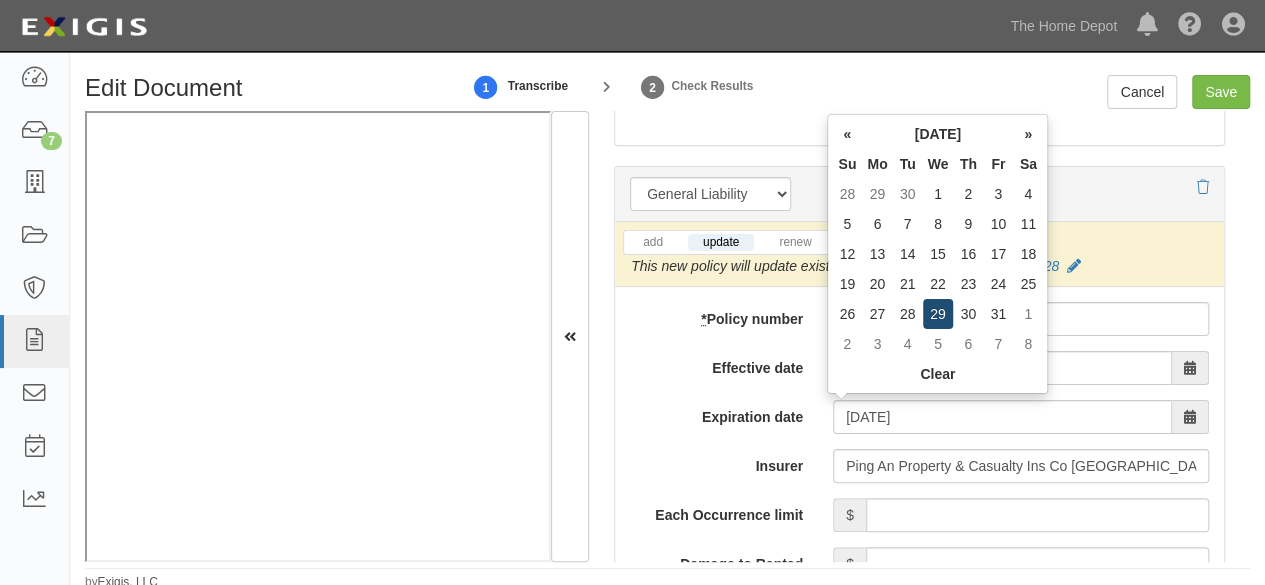 type on "07/29/2026" 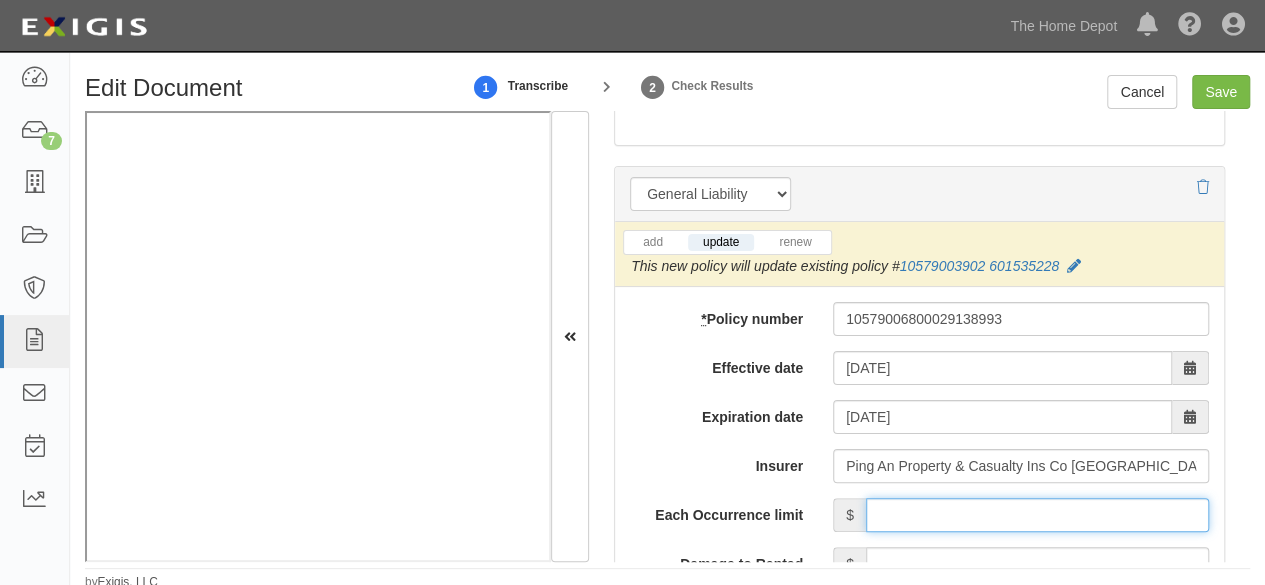 drag, startPoint x: 953, startPoint y: 512, endPoint x: 964, endPoint y: 495, distance: 20.248457 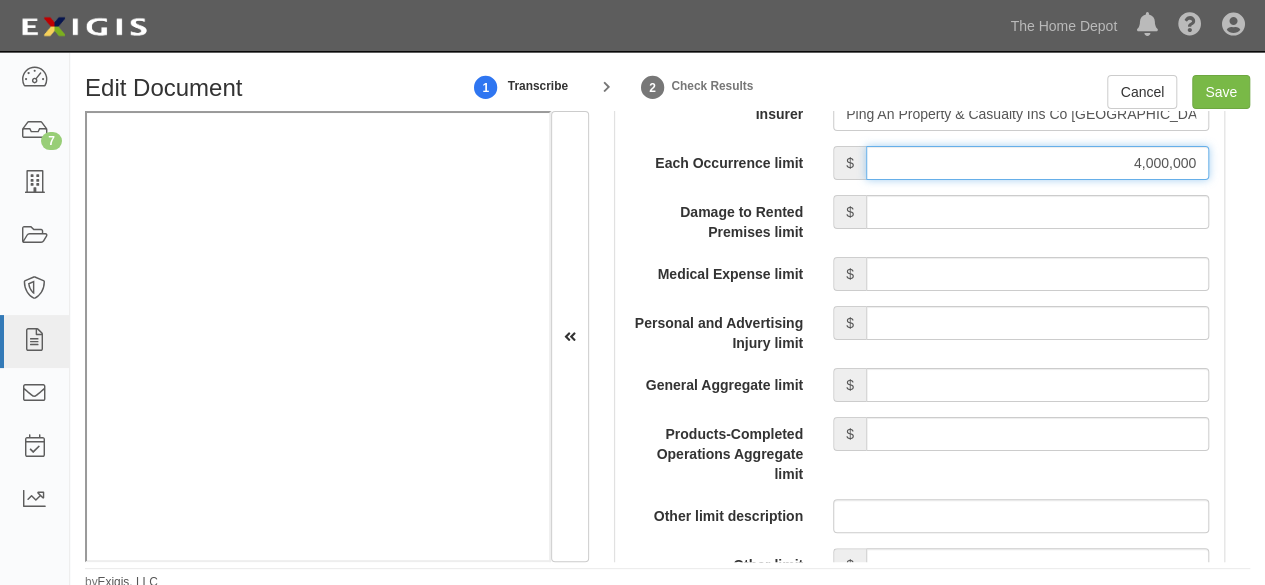 scroll, scrollTop: 2100, scrollLeft: 0, axis: vertical 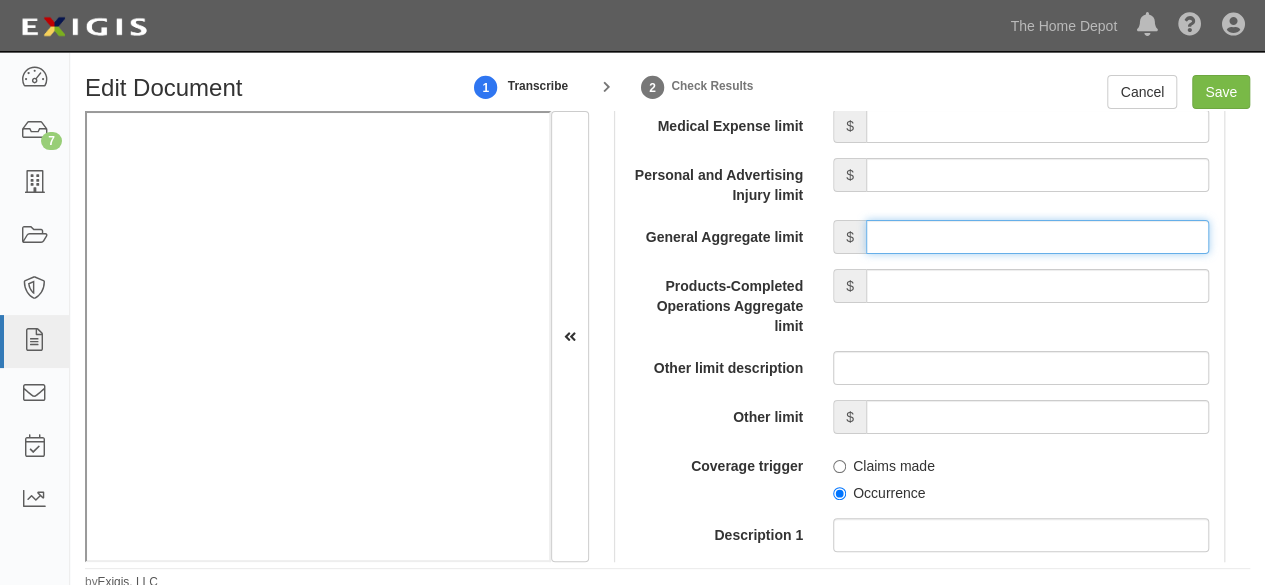 click on "General Aggregate limit" at bounding box center [1037, 237] 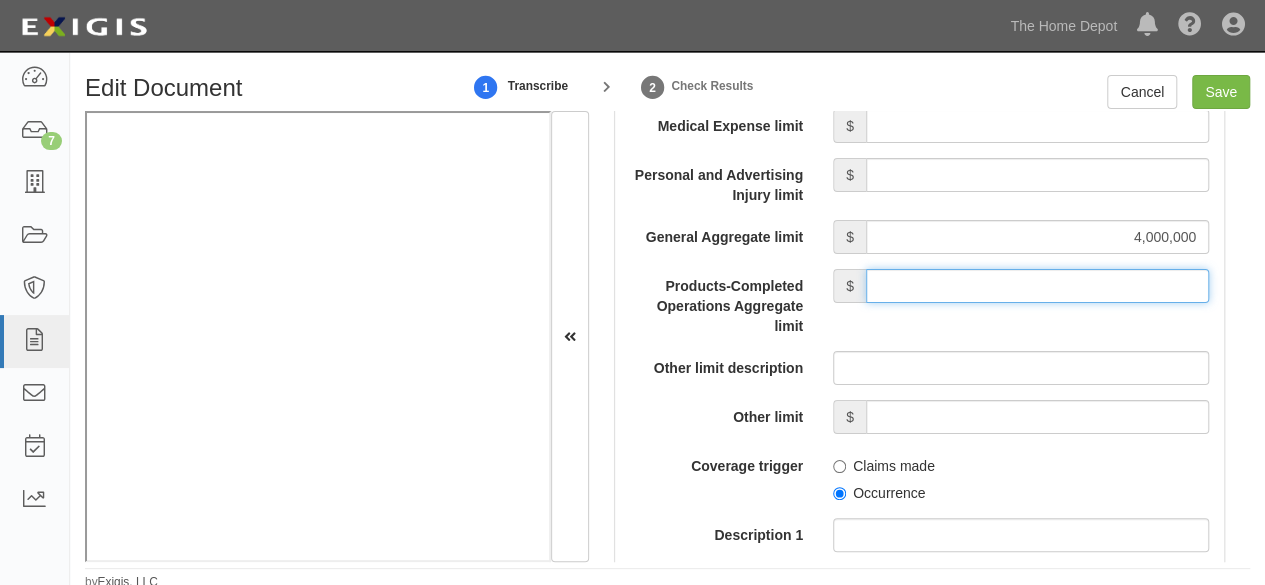 click on "Products-Completed Operations Aggregate limit" at bounding box center [1037, 286] 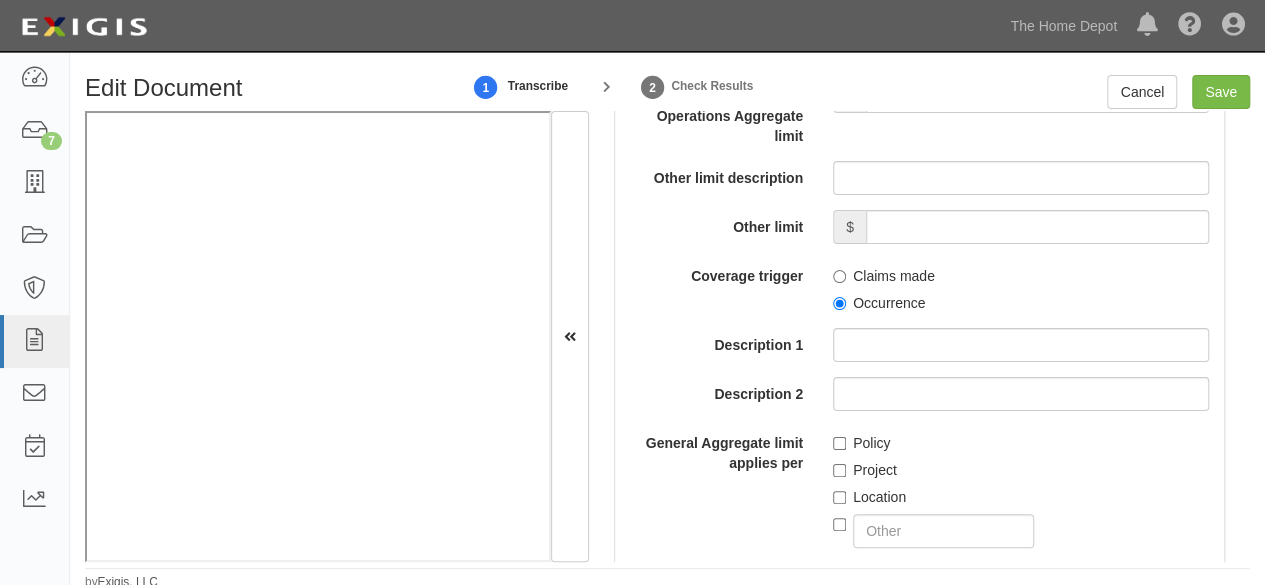 scroll, scrollTop: 2300, scrollLeft: 0, axis: vertical 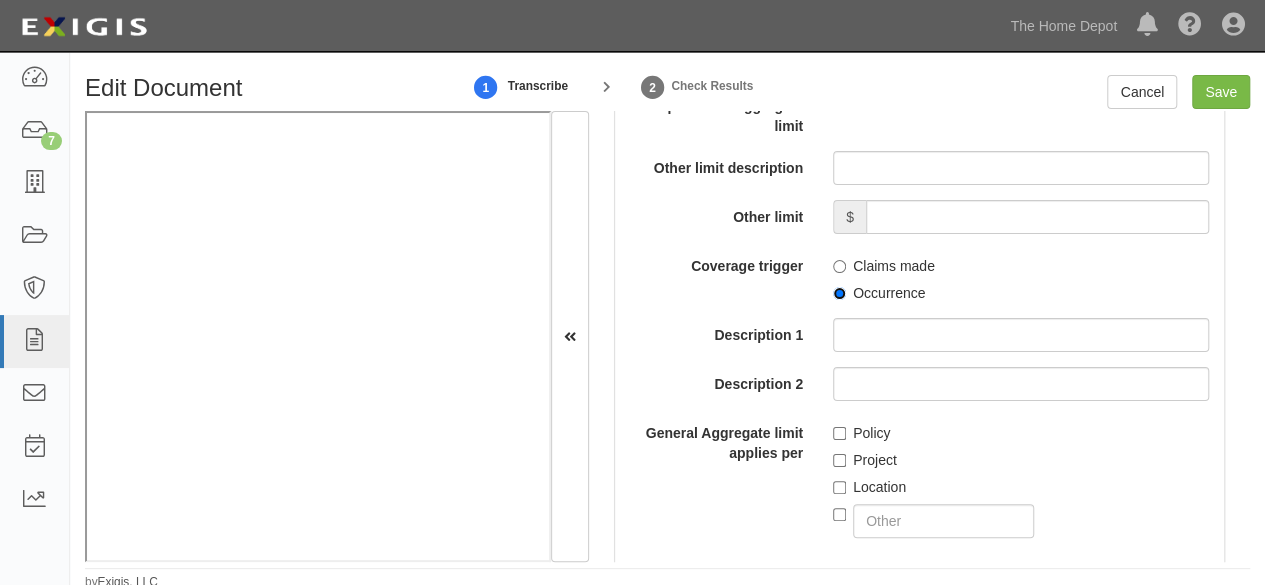 click on "Occurrence" at bounding box center (839, 293) 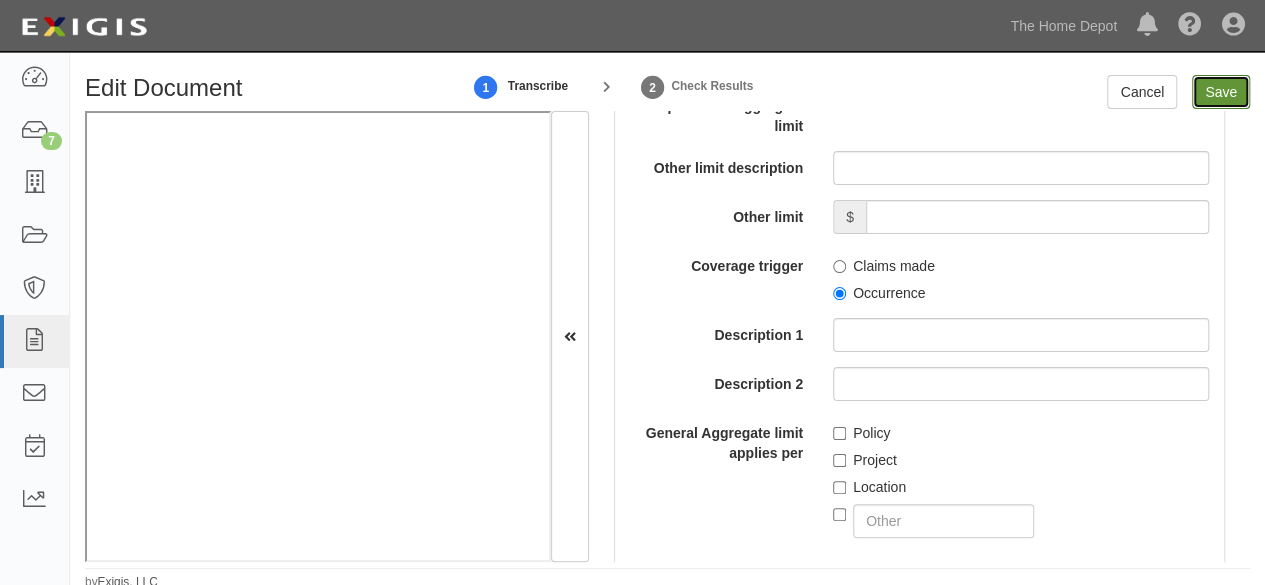 click on "Save" at bounding box center (1221, 92) 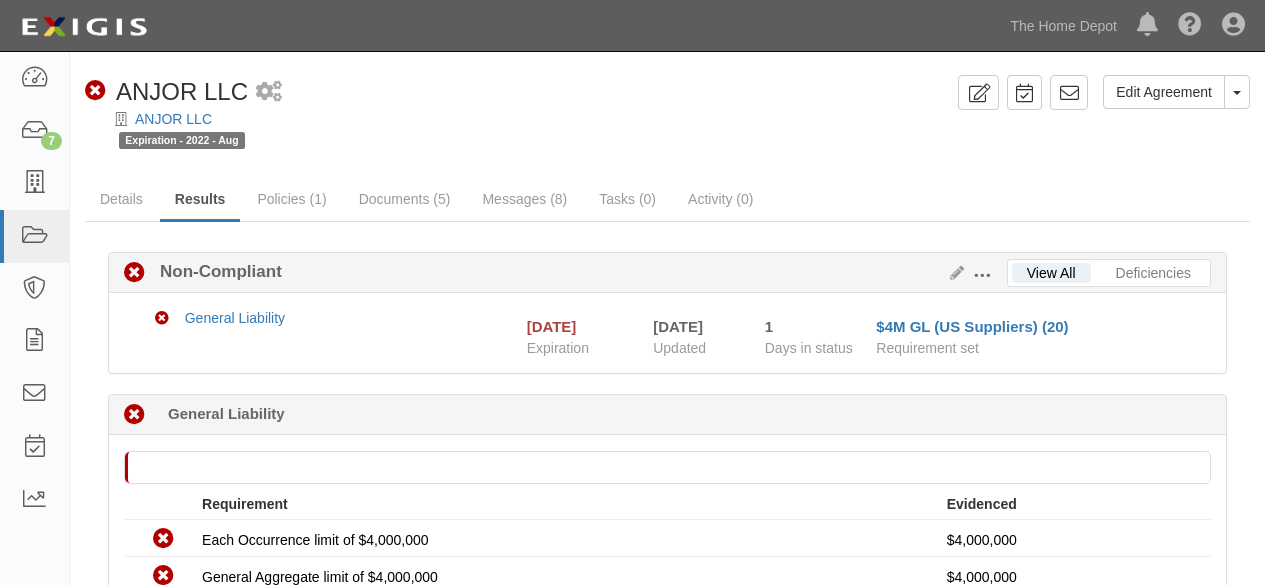 scroll, scrollTop: 0, scrollLeft: 0, axis: both 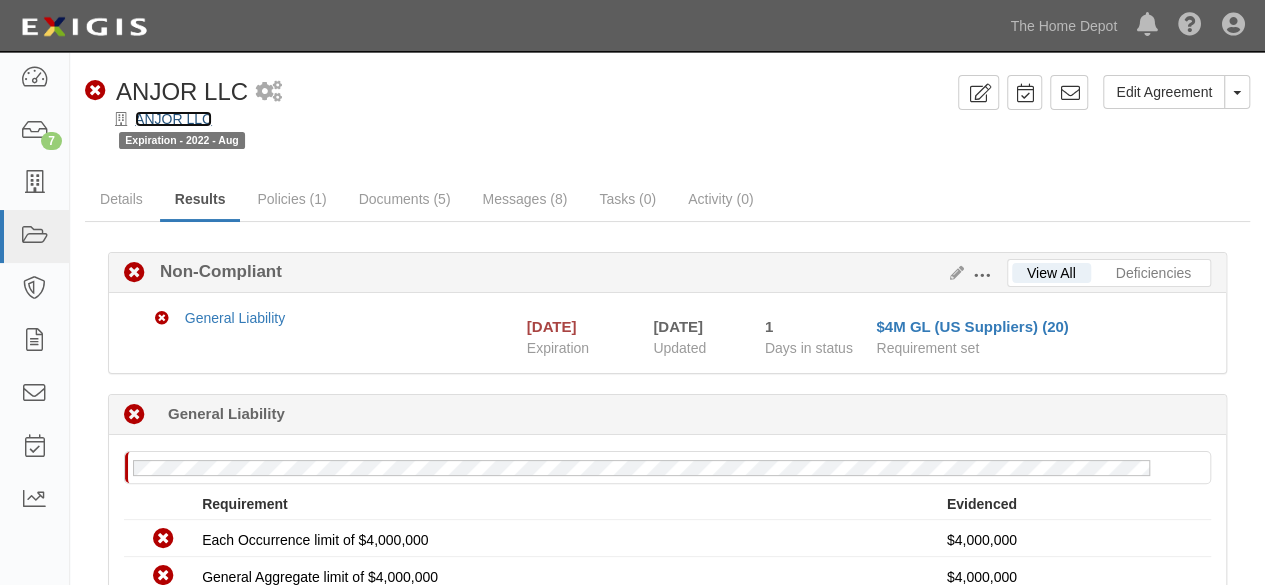 click on "ANJOR LLC" at bounding box center (173, 119) 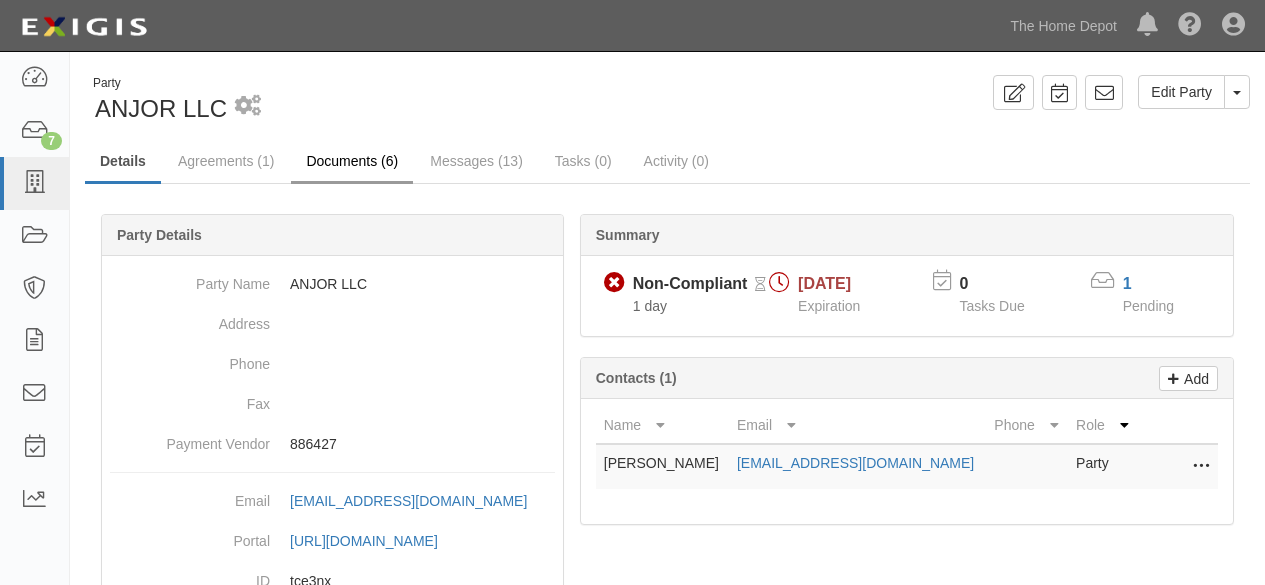 scroll, scrollTop: 0, scrollLeft: 0, axis: both 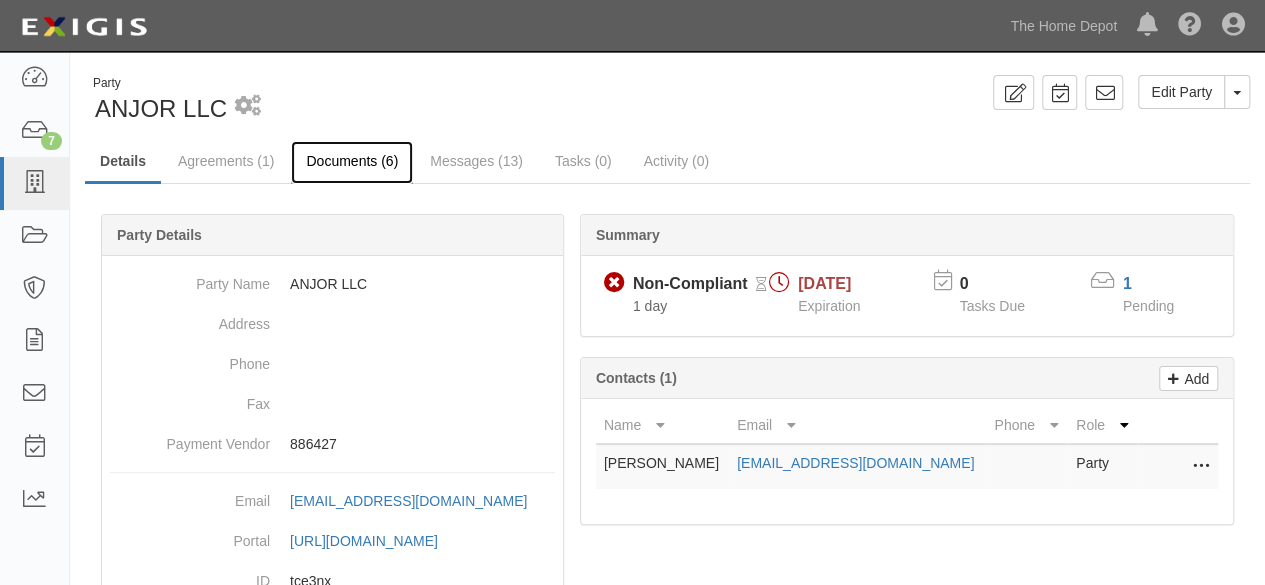 click on "Documents (6)" at bounding box center (352, 162) 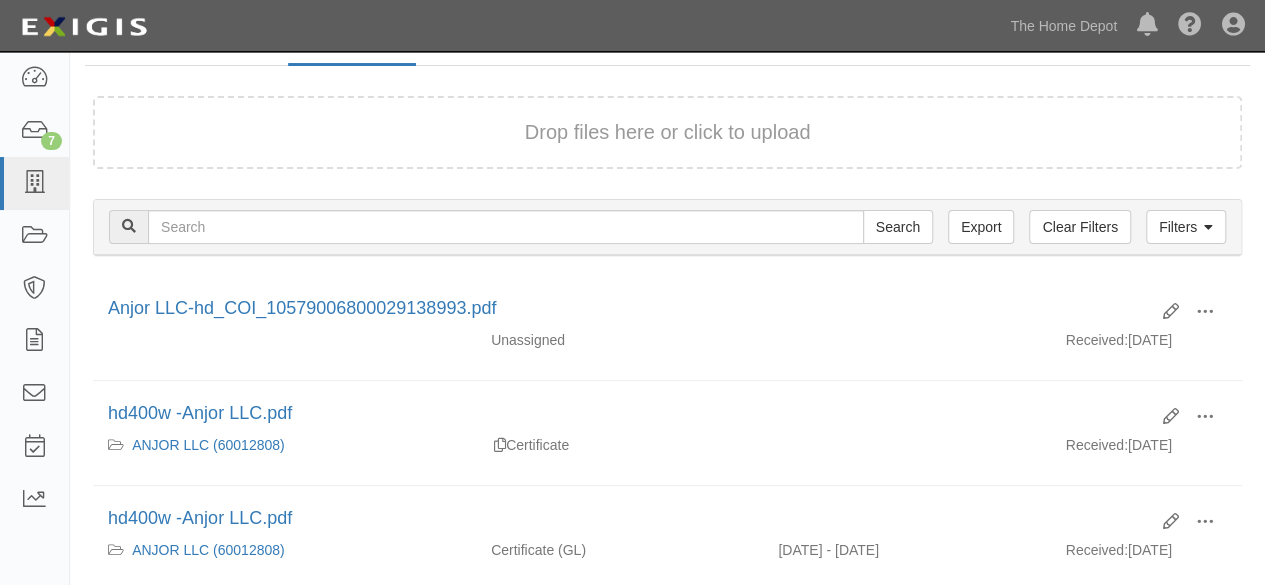 scroll, scrollTop: 200, scrollLeft: 0, axis: vertical 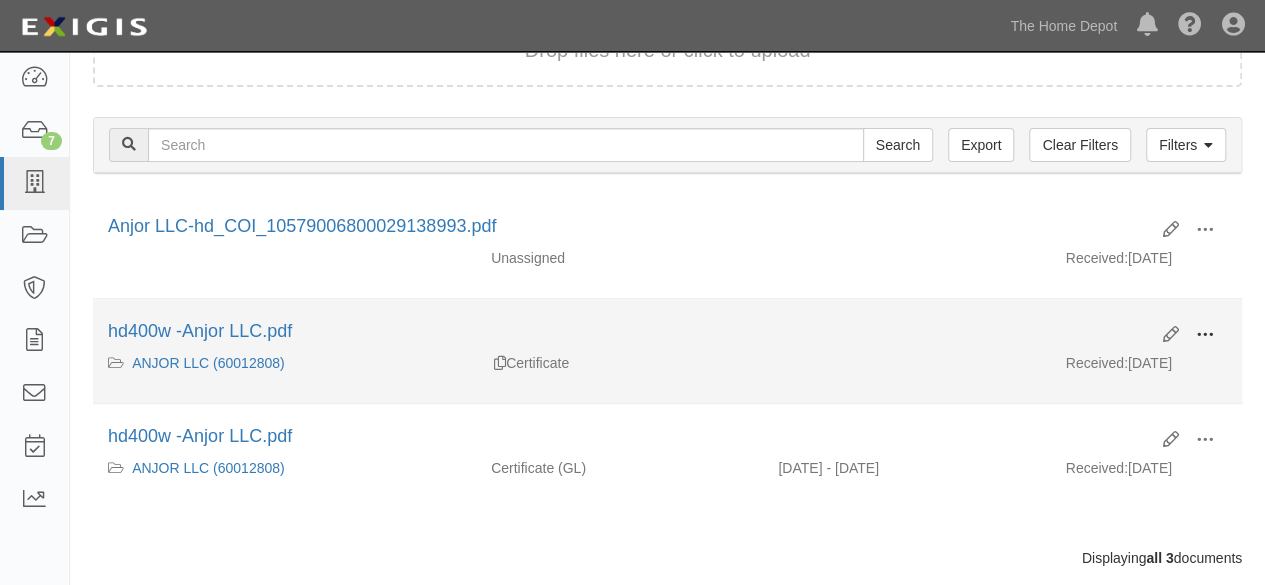 click at bounding box center [1205, 335] 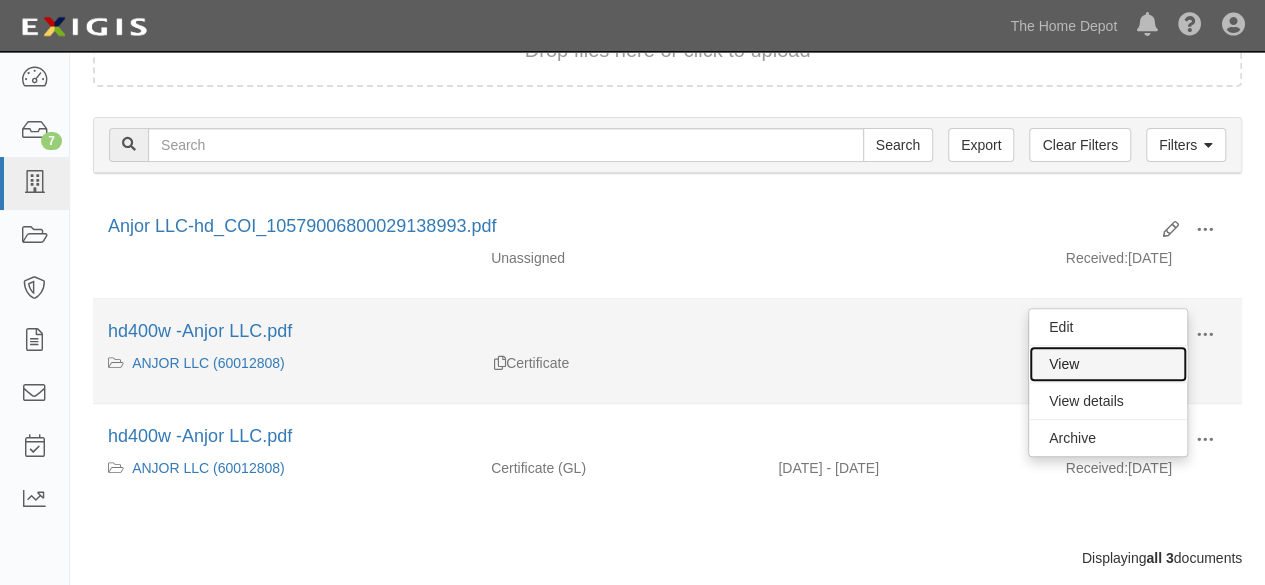 click on "View" at bounding box center [1108, 364] 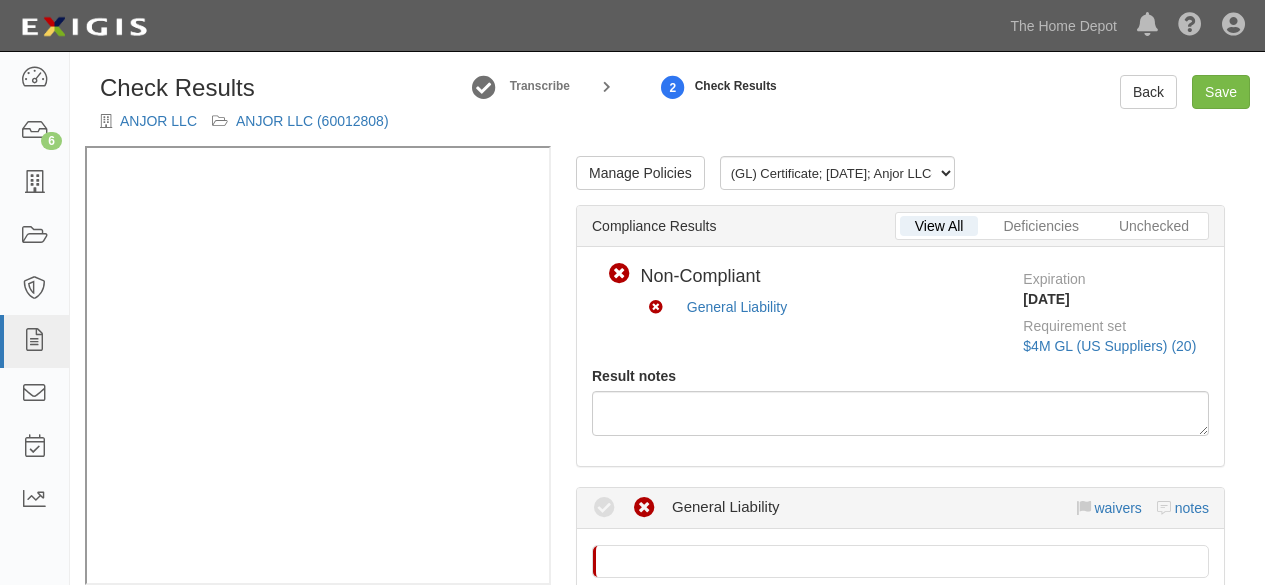 scroll, scrollTop: 0, scrollLeft: 0, axis: both 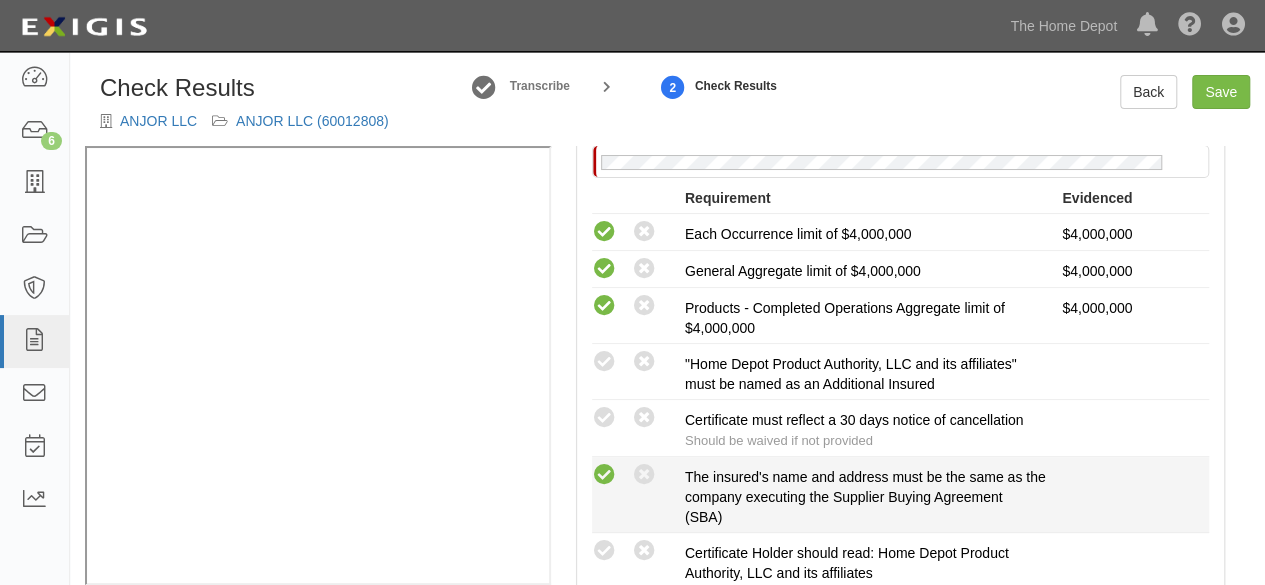 click at bounding box center [604, 475] 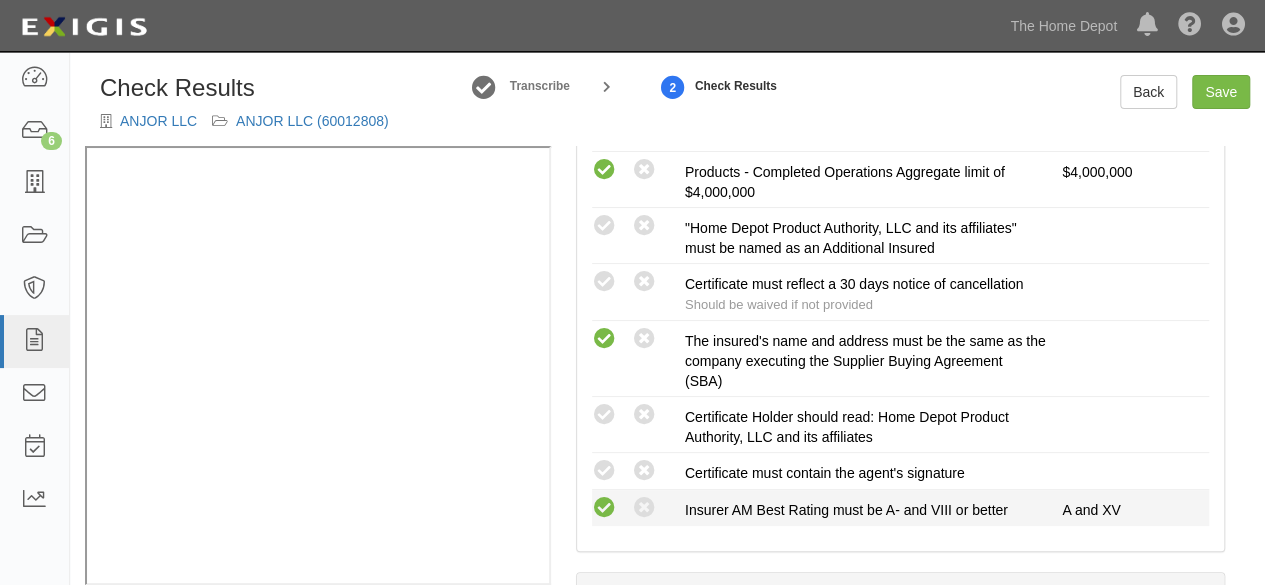 scroll, scrollTop: 600, scrollLeft: 0, axis: vertical 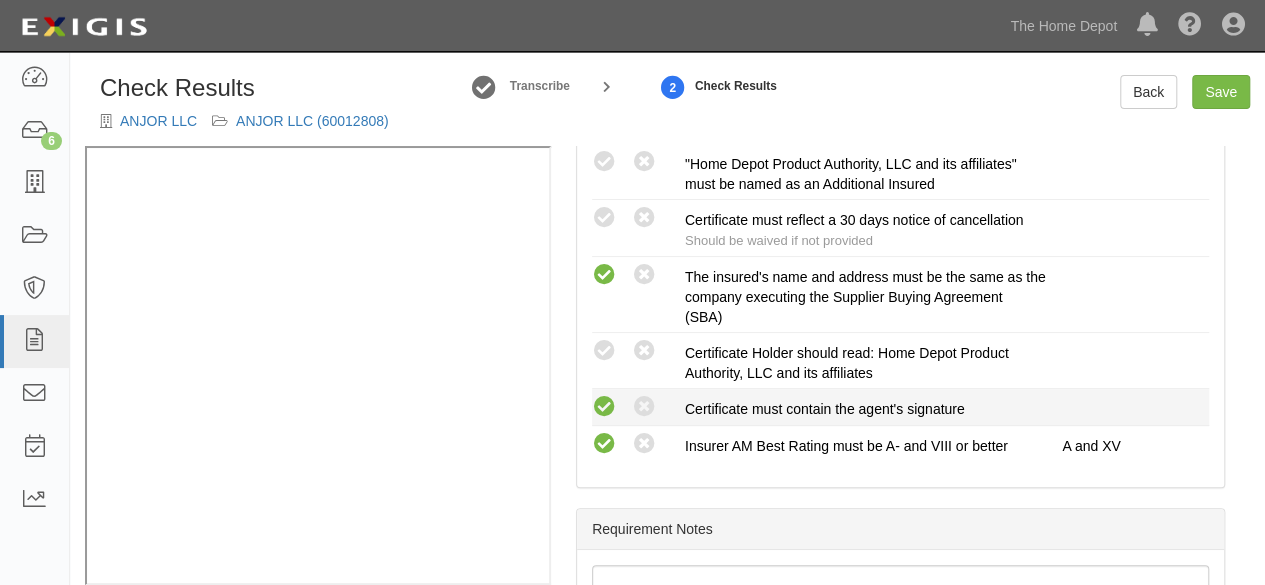 click at bounding box center (604, 407) 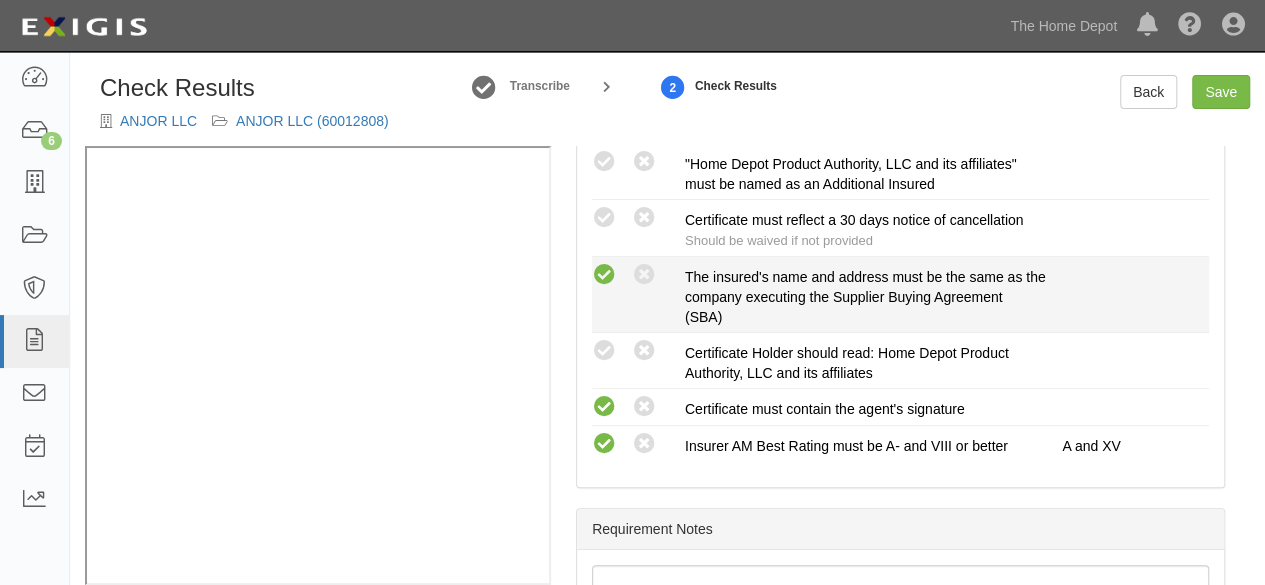 drag, startPoint x: 610, startPoint y: 332, endPoint x: 596, endPoint y: 281, distance: 52.886673 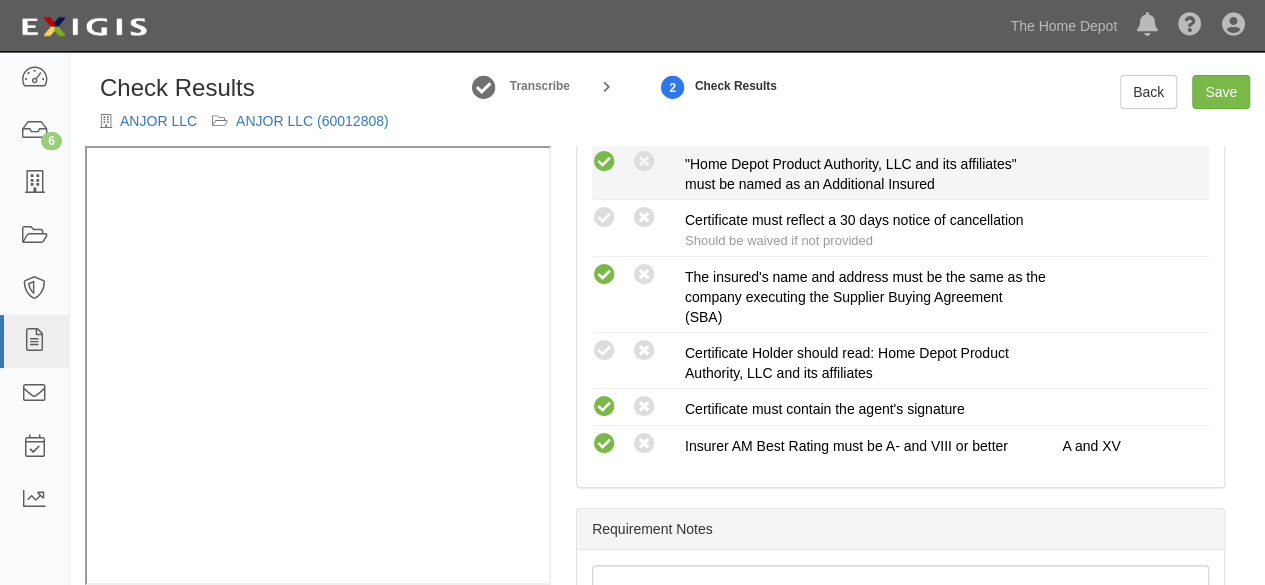 drag, startPoint x: 606, startPoint y: 161, endPoint x: 603, endPoint y: 171, distance: 10.440307 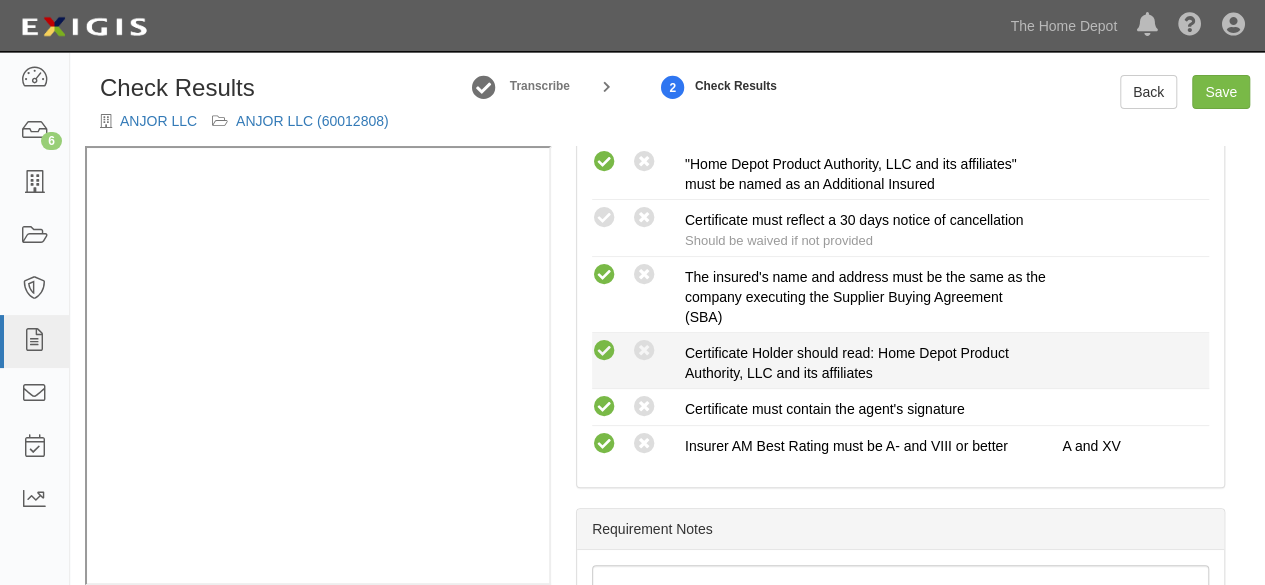 click at bounding box center [604, 351] 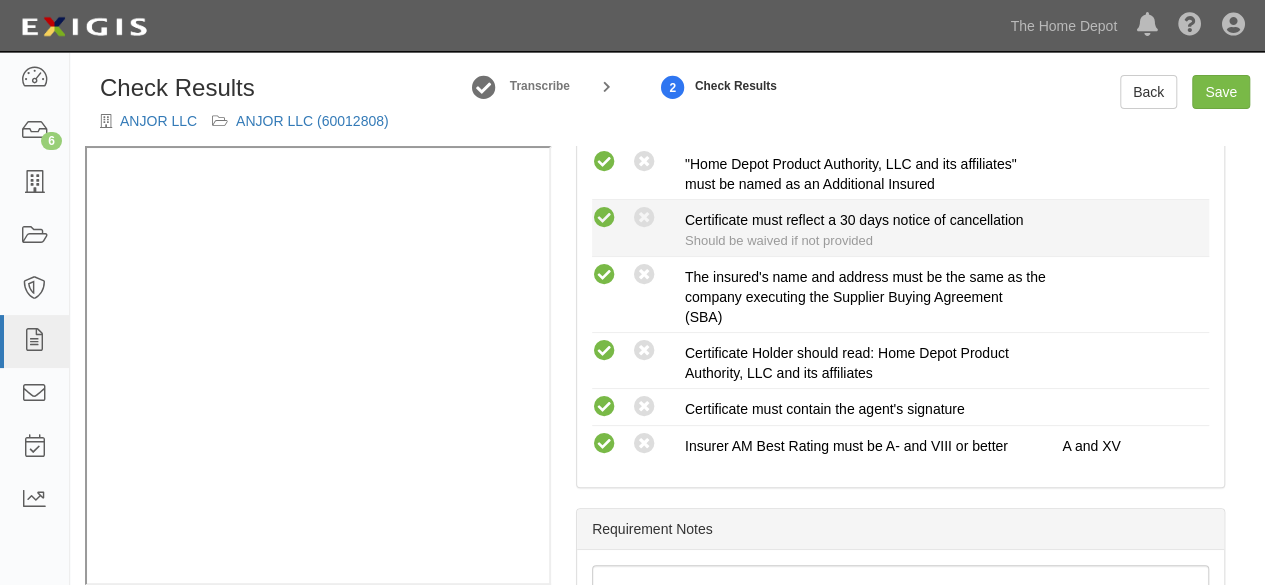 click at bounding box center (604, 218) 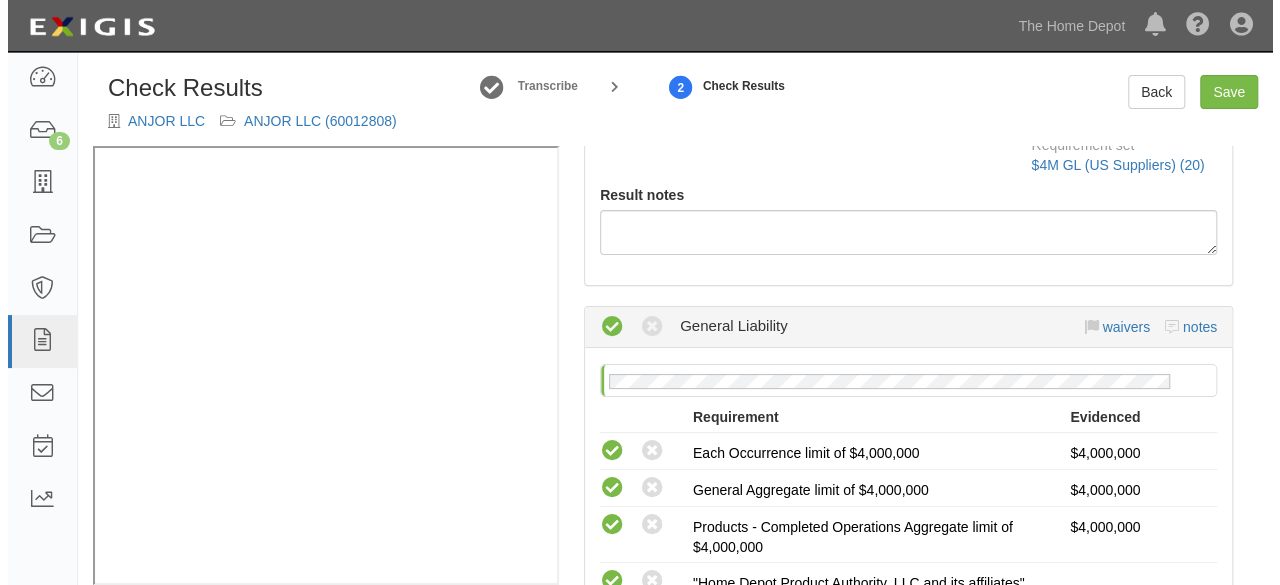 scroll, scrollTop: 0, scrollLeft: 0, axis: both 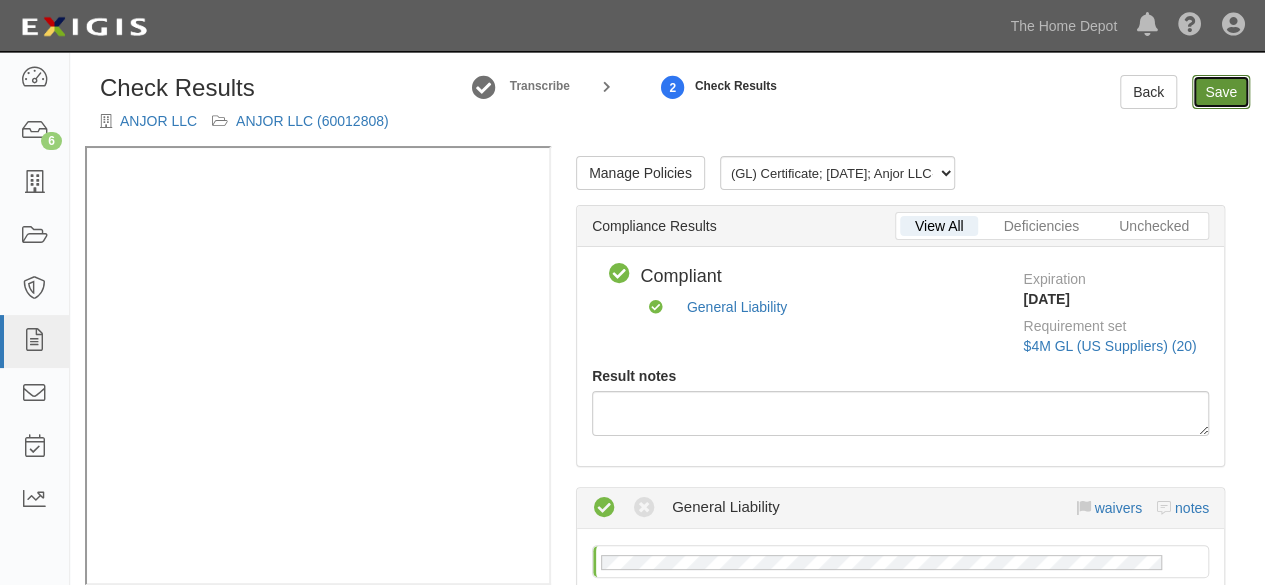 click on "Save" at bounding box center [1221, 92] 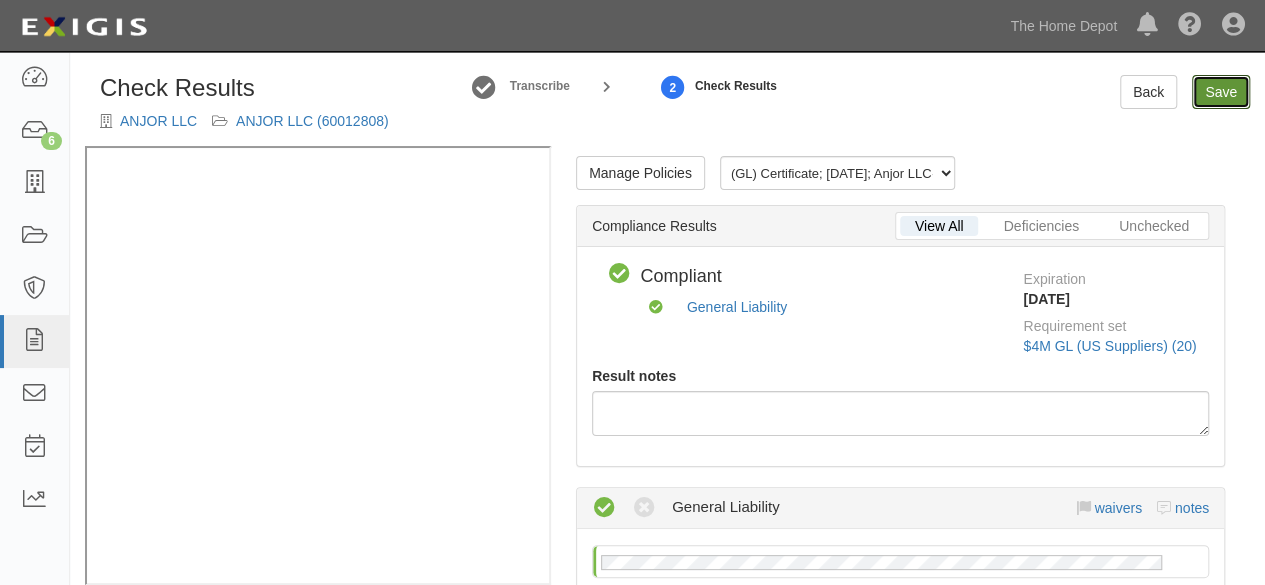 radio on "true" 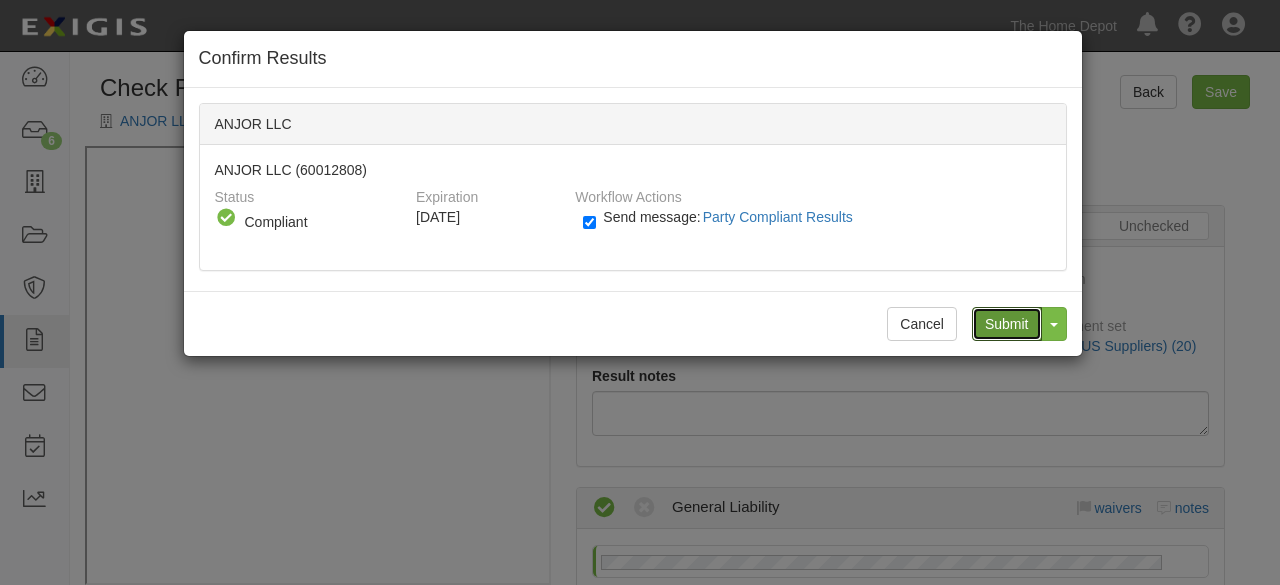 click on "Submit" at bounding box center (1007, 324) 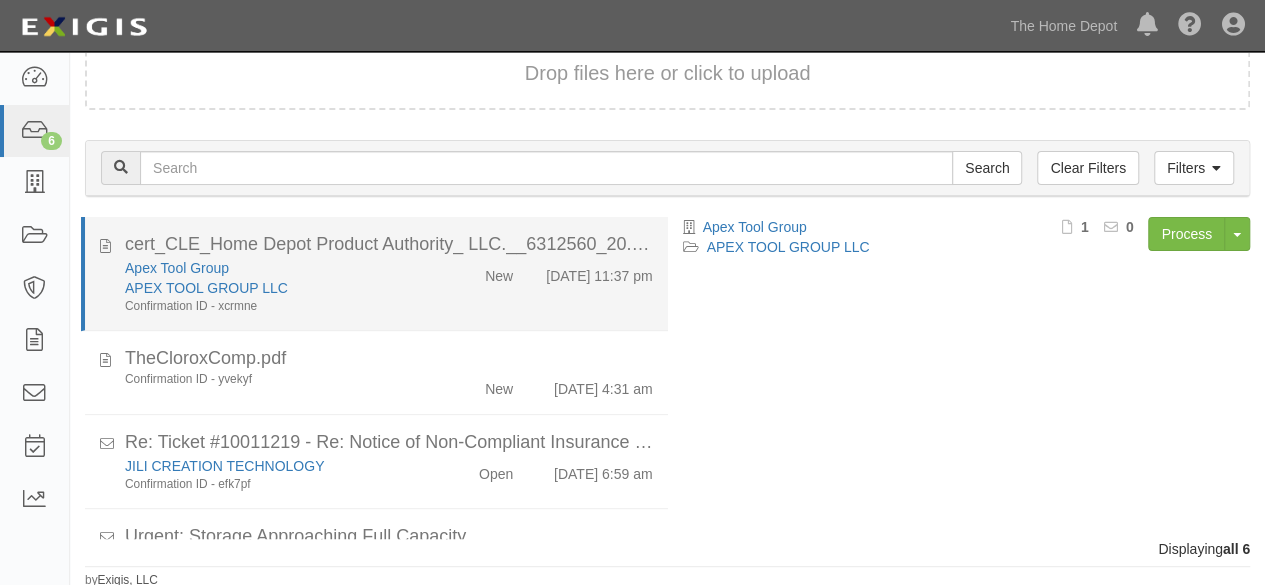 scroll, scrollTop: 147, scrollLeft: 0, axis: vertical 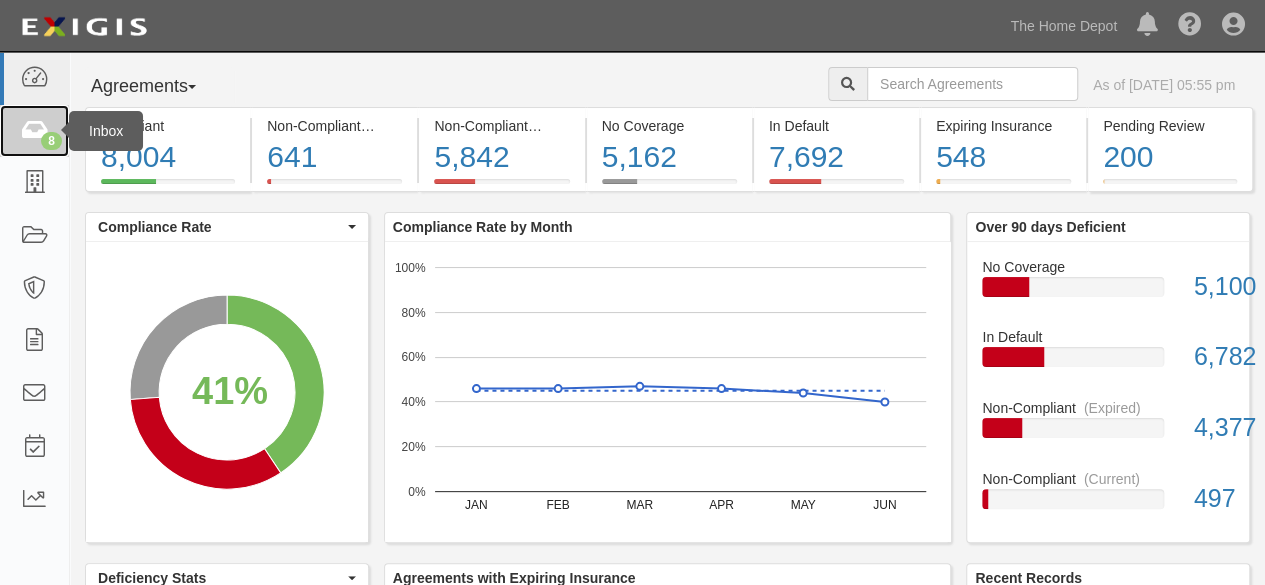 click at bounding box center (34, 131) 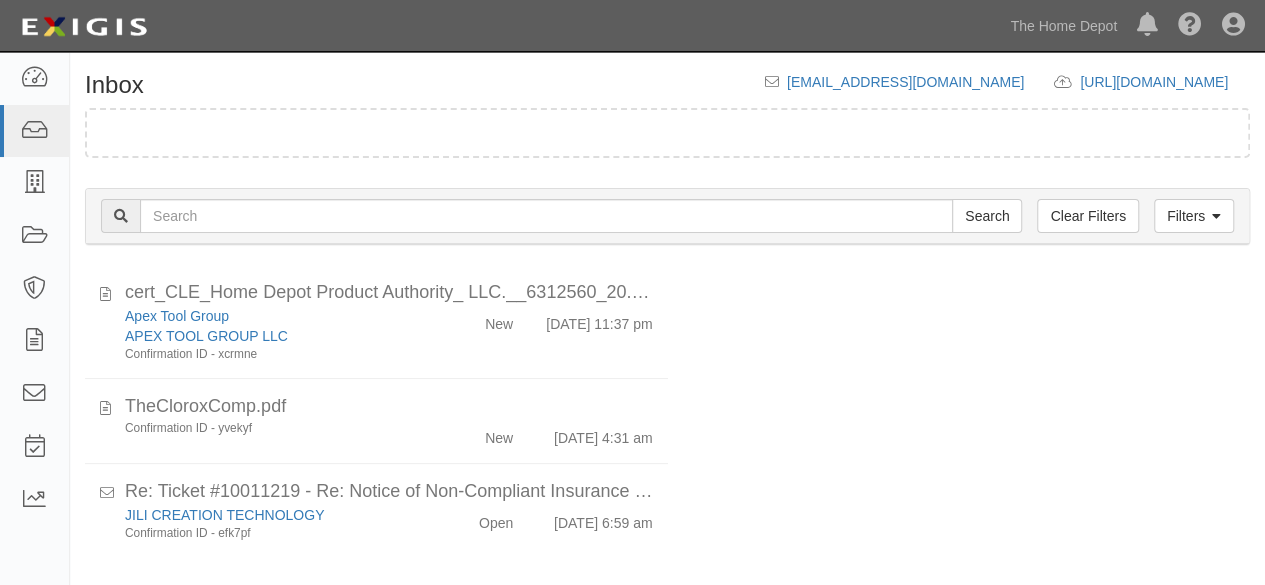 scroll, scrollTop: 4, scrollLeft: 0, axis: vertical 